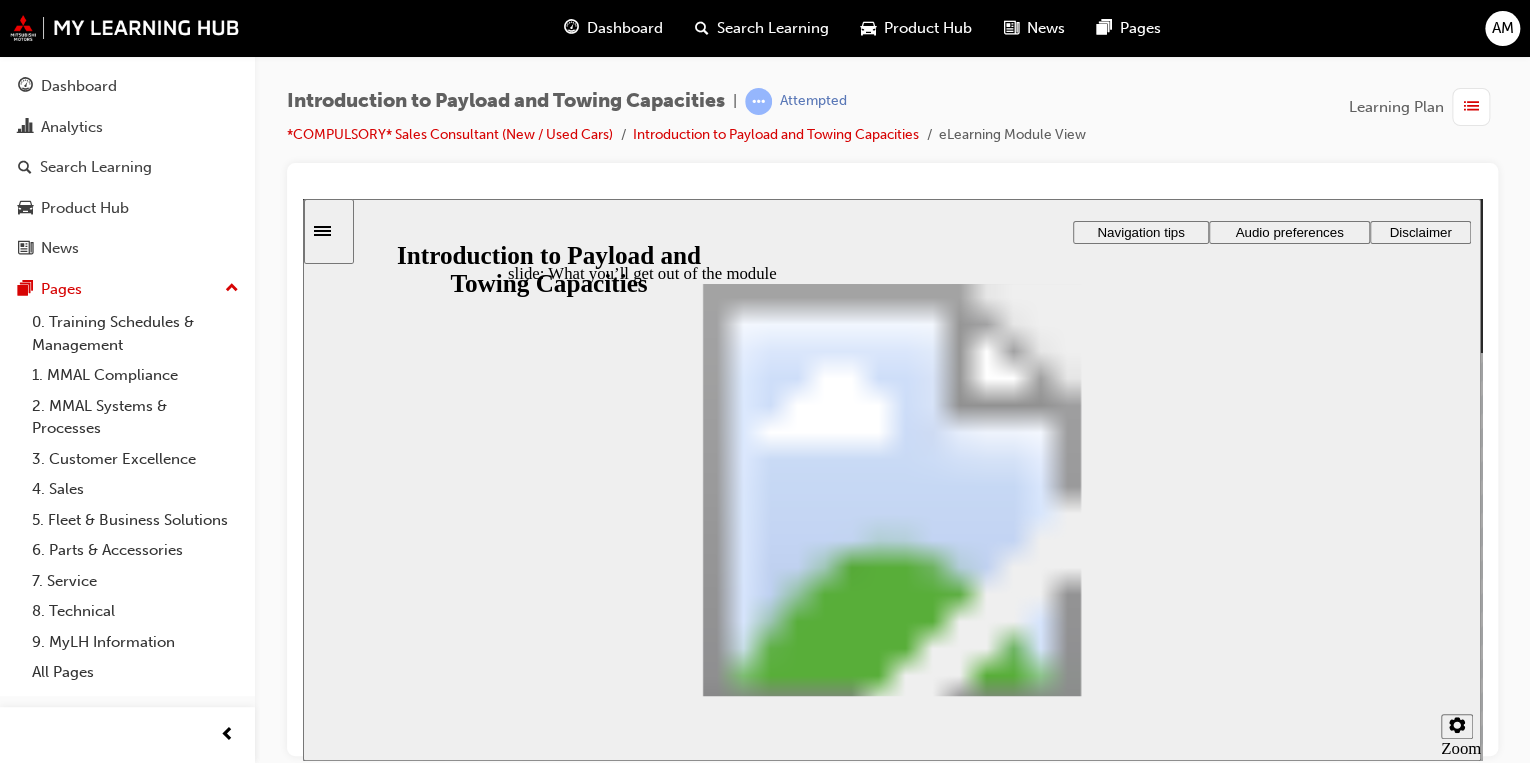 scroll, scrollTop: 0, scrollLeft: 0, axis: both 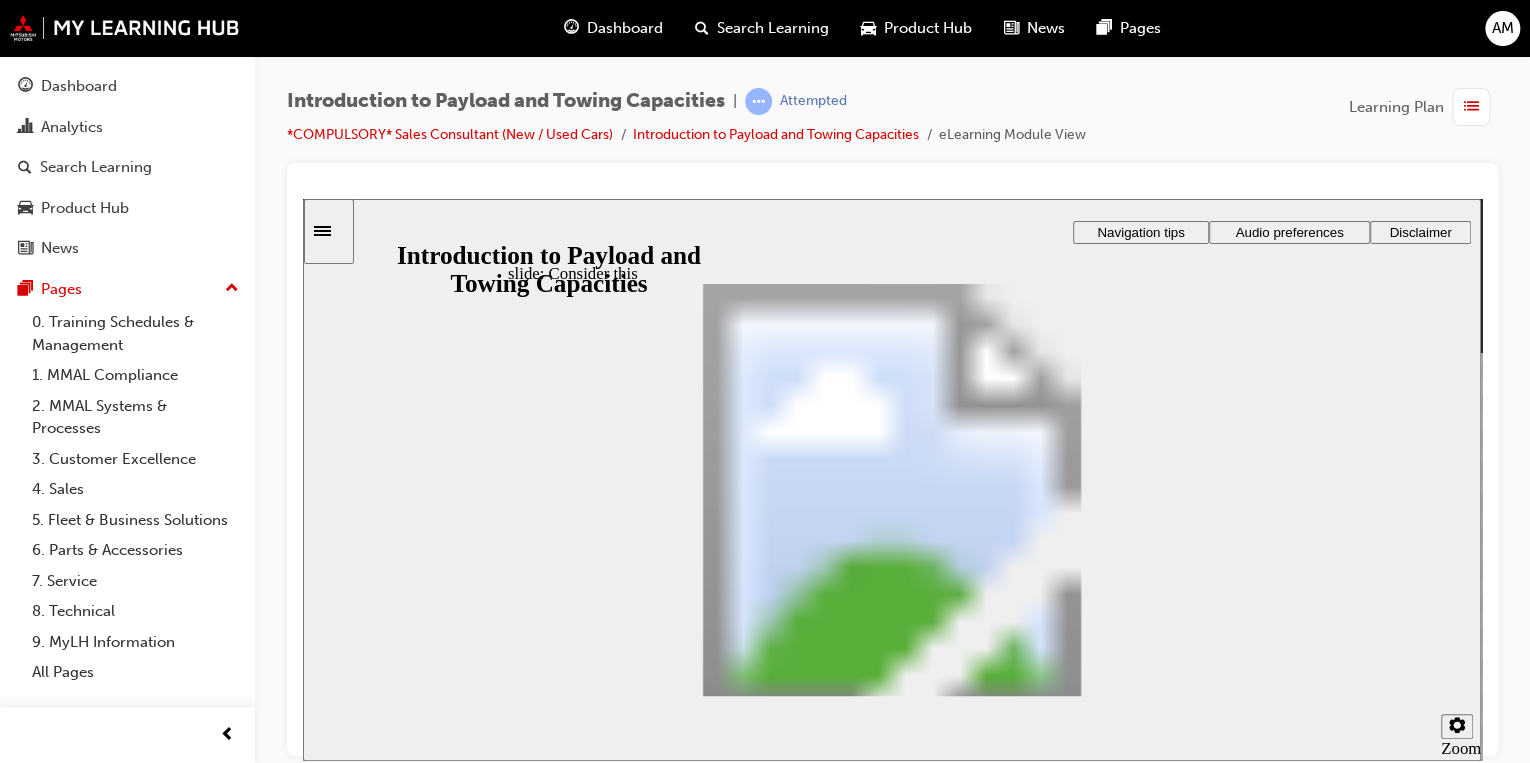 click on "slide: Consider this
Rectangle 3 Consider  this… You're driving behind a vehicle towing a trailer (which could also be a boat or caravan), and suddenly it starts to sway and swerve all over the road. It's clearly dangerous!    What could have caused this?   Overloading a tow vehicle is dangerous, as is overloading a trailer or caravan. Excess and uneven weight distribution on a trailer is unsafe for all road users and may lead to serious and unwanted consequences.   Here at [GEOGRAPHIC_DATA], we want to ensure the safety of everyone on the road. Click  Next  to continue. Round Same Side Corner 1 Round Same Side Corner 1 Next Round Same Side Corner 1 Back Back Click  Next  to continue. Next Back Back Consider  this… You're driving behind a vehicle towing a trailer (which could also be  a boat or caravan), and suddenly it starts to sway and swerve all  over the road. It's clearly dangerous!  What could have caused this? consequences.
2" at bounding box center [892, 479] 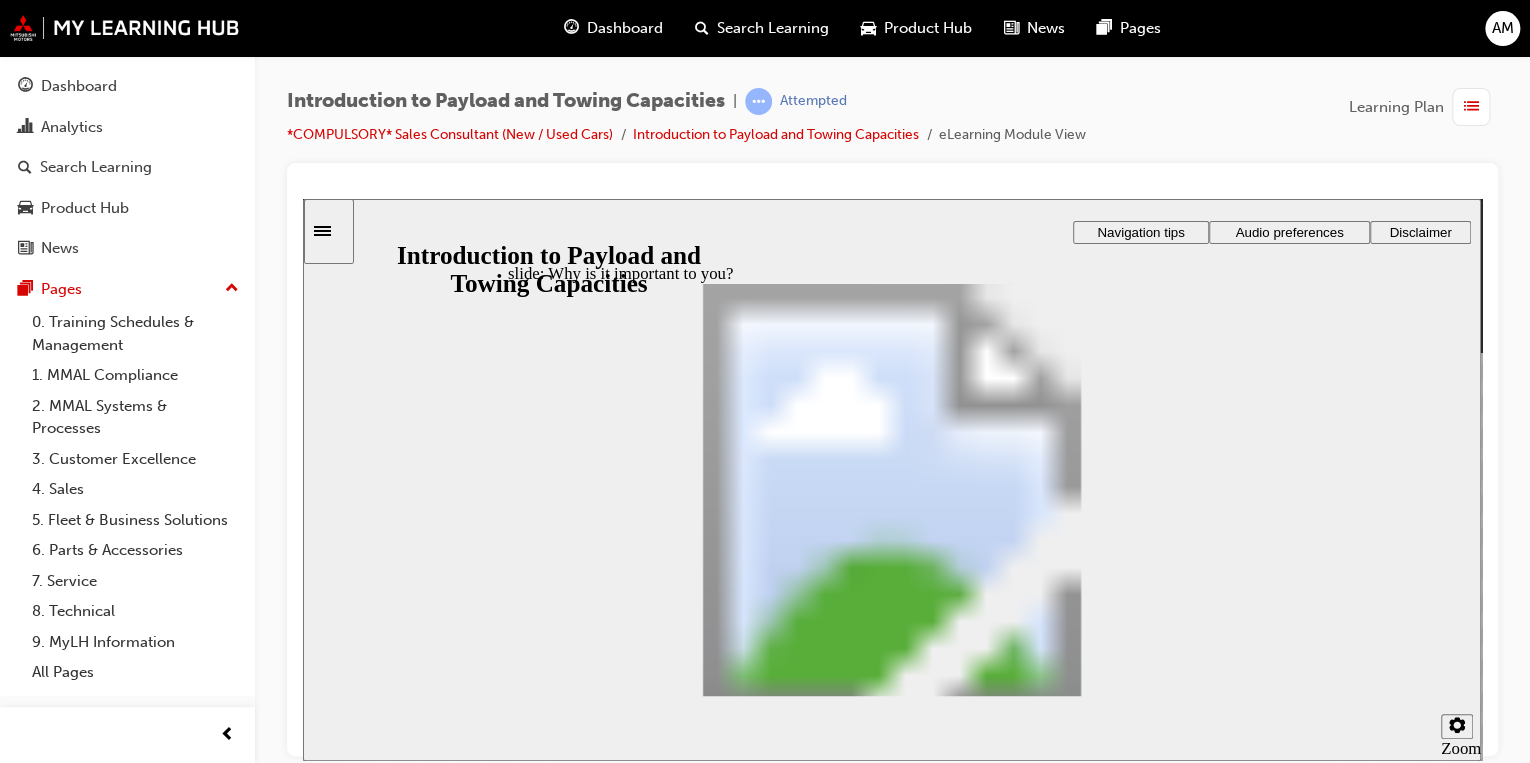 click 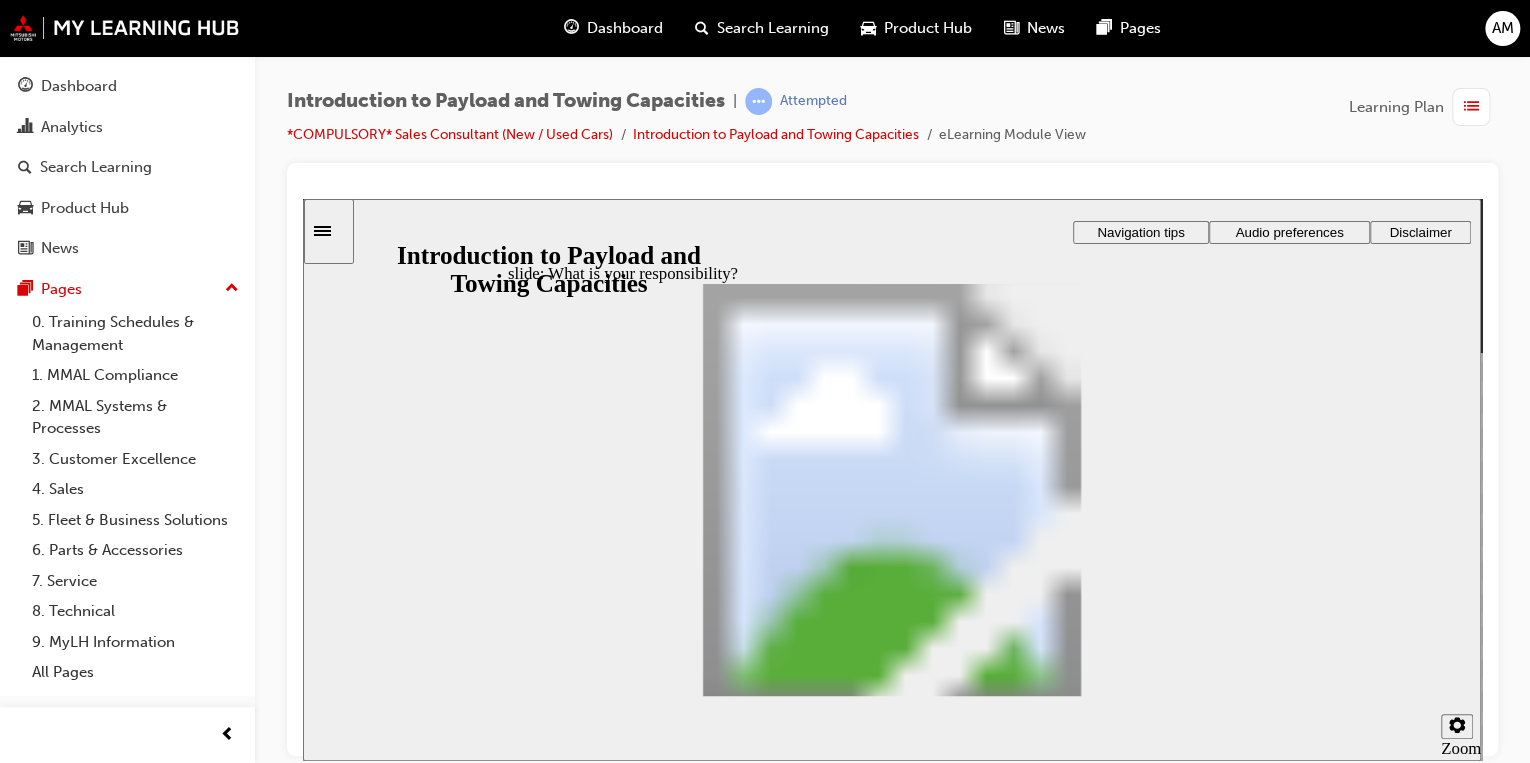 click 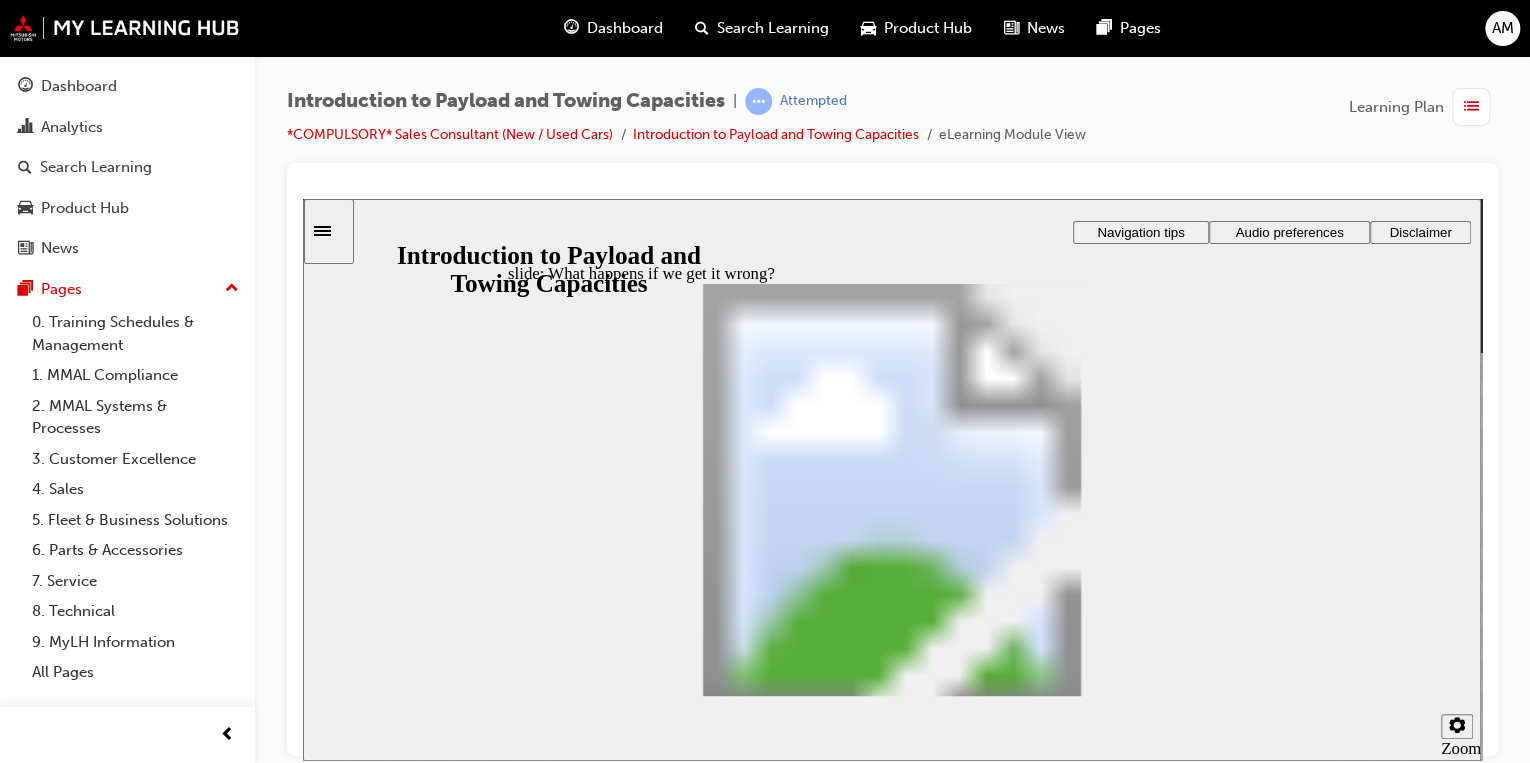 click 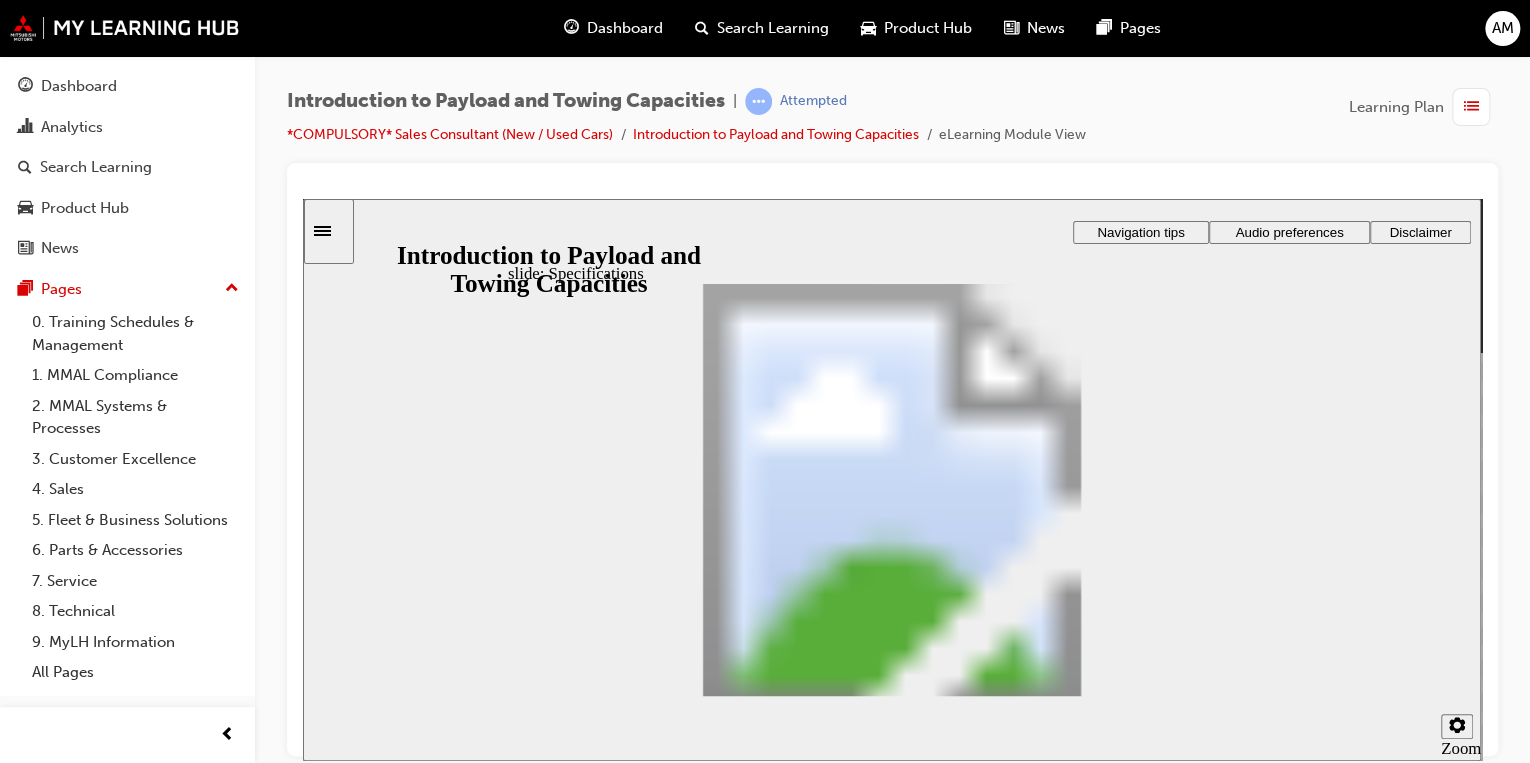 click 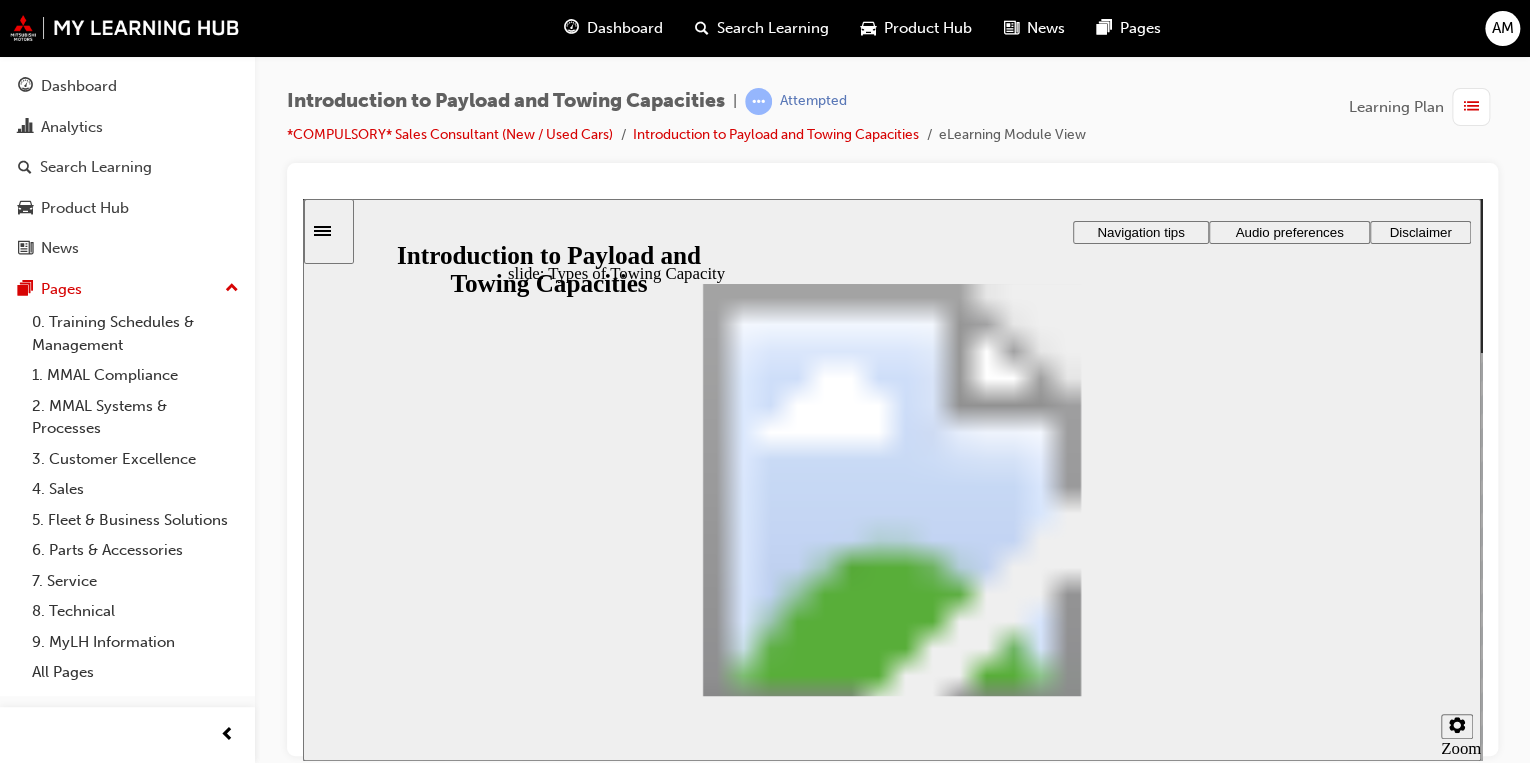 click 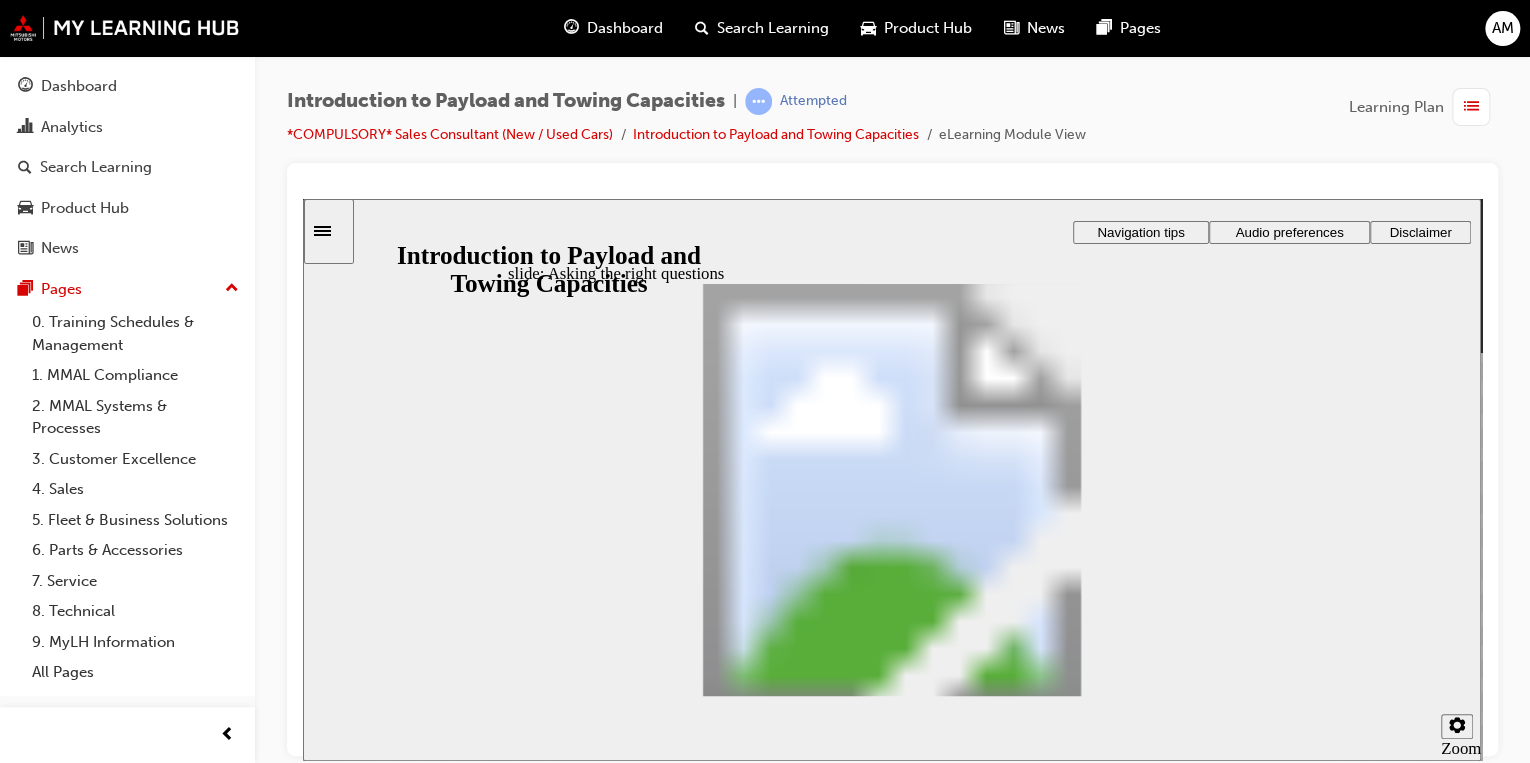 click 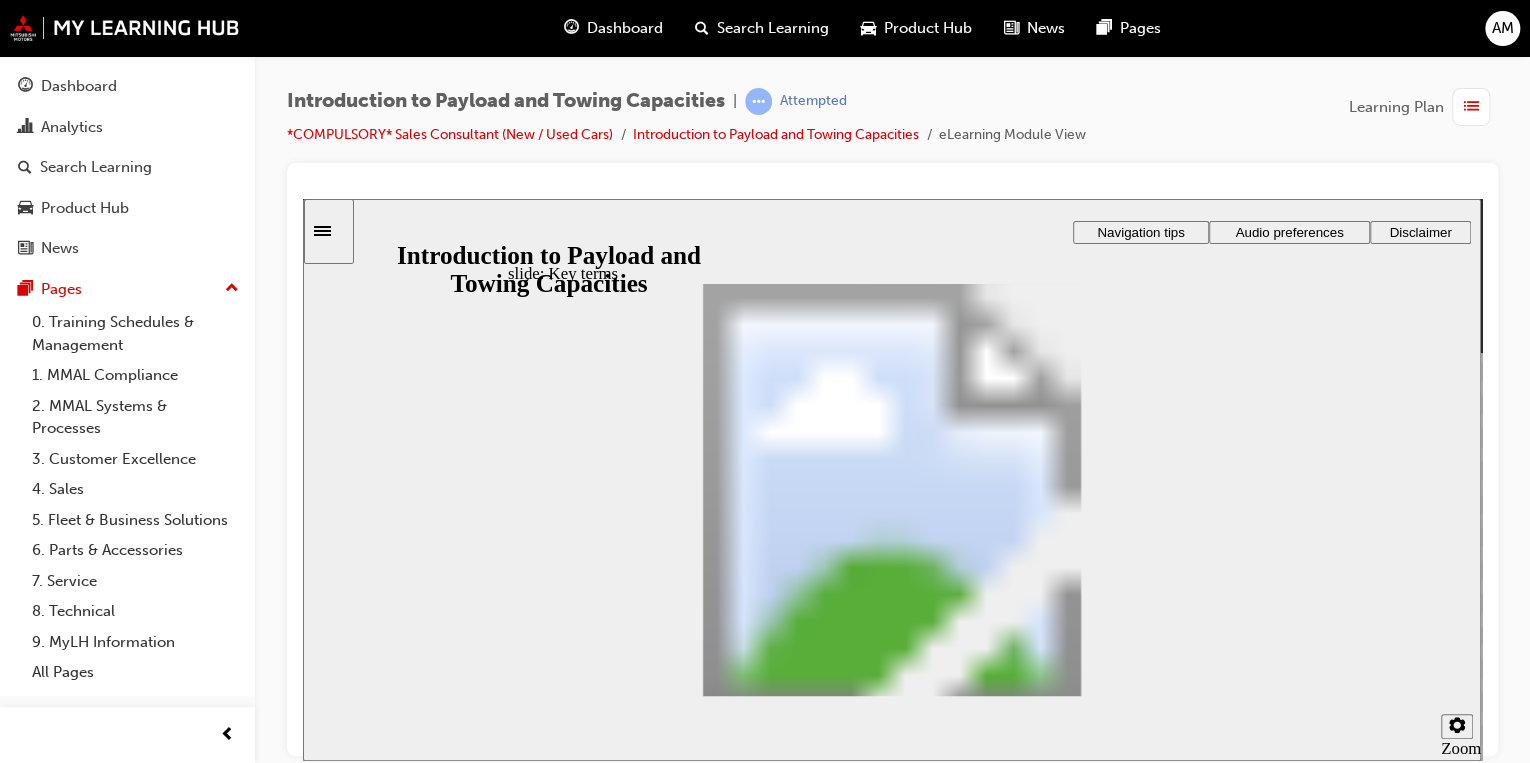 drag, startPoint x: 1632, startPoint y: 213, endPoint x: 1068, endPoint y: 199, distance: 564.1737 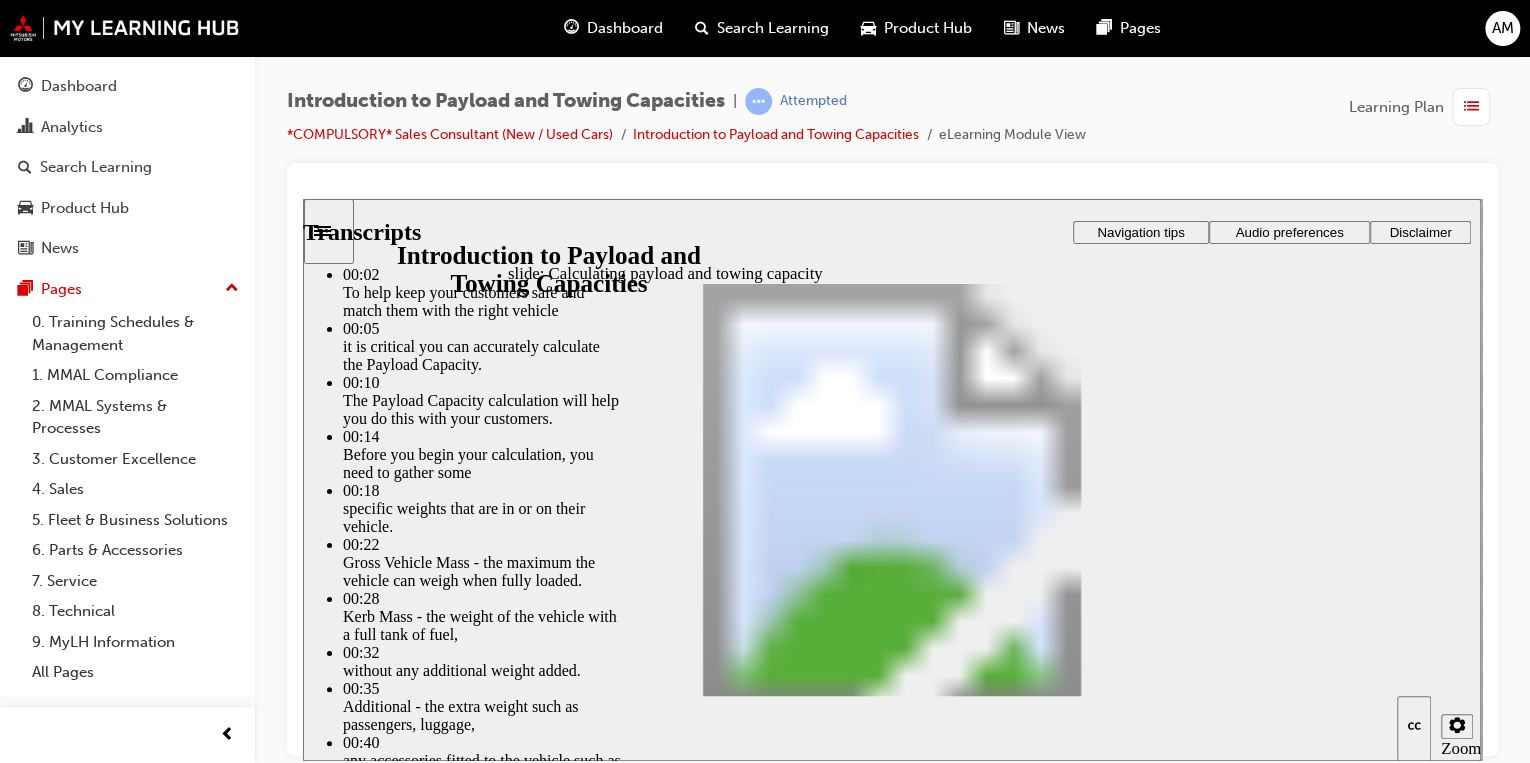 click at bounding box center (891, 2967) 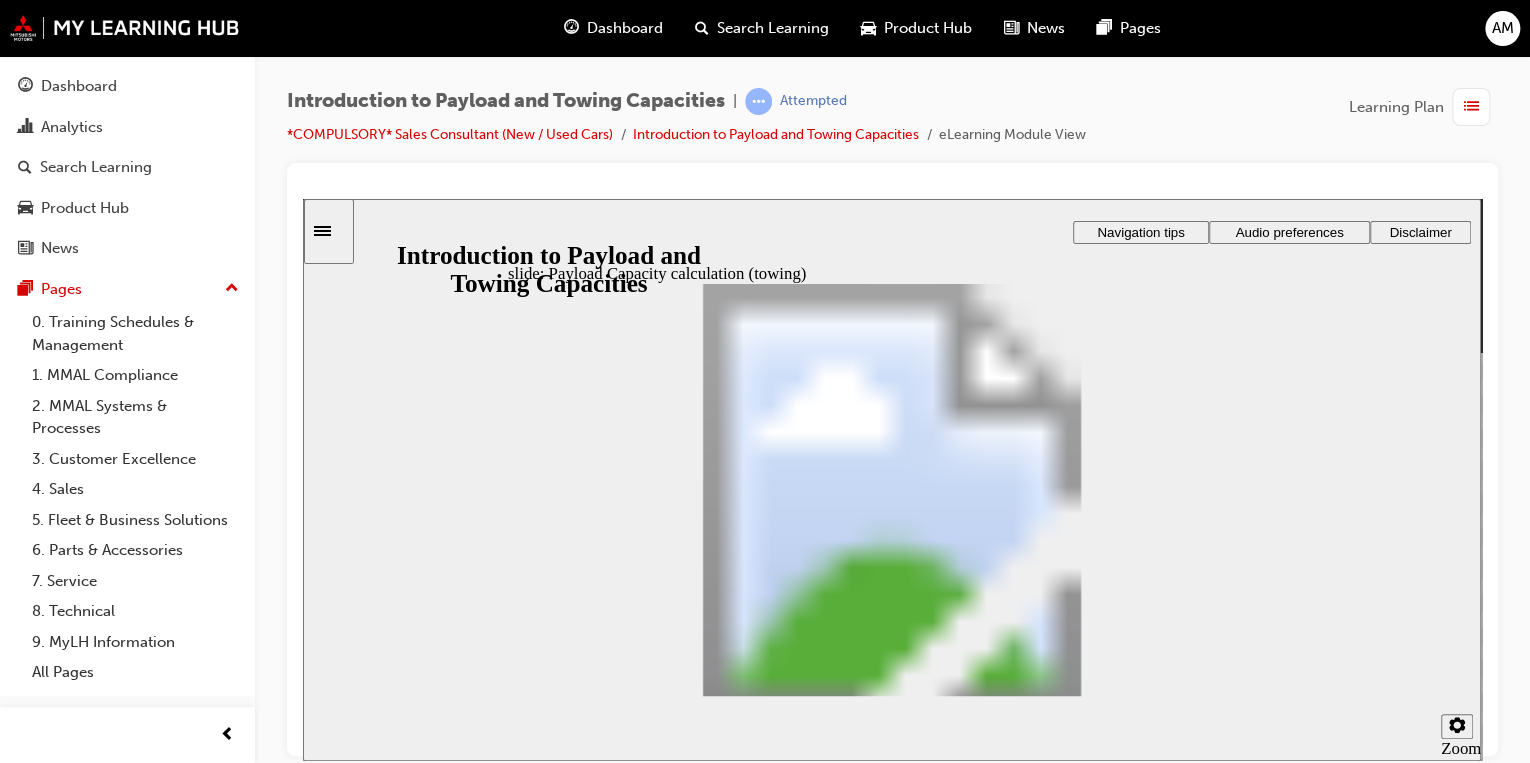scroll, scrollTop: 0, scrollLeft: 0, axis: both 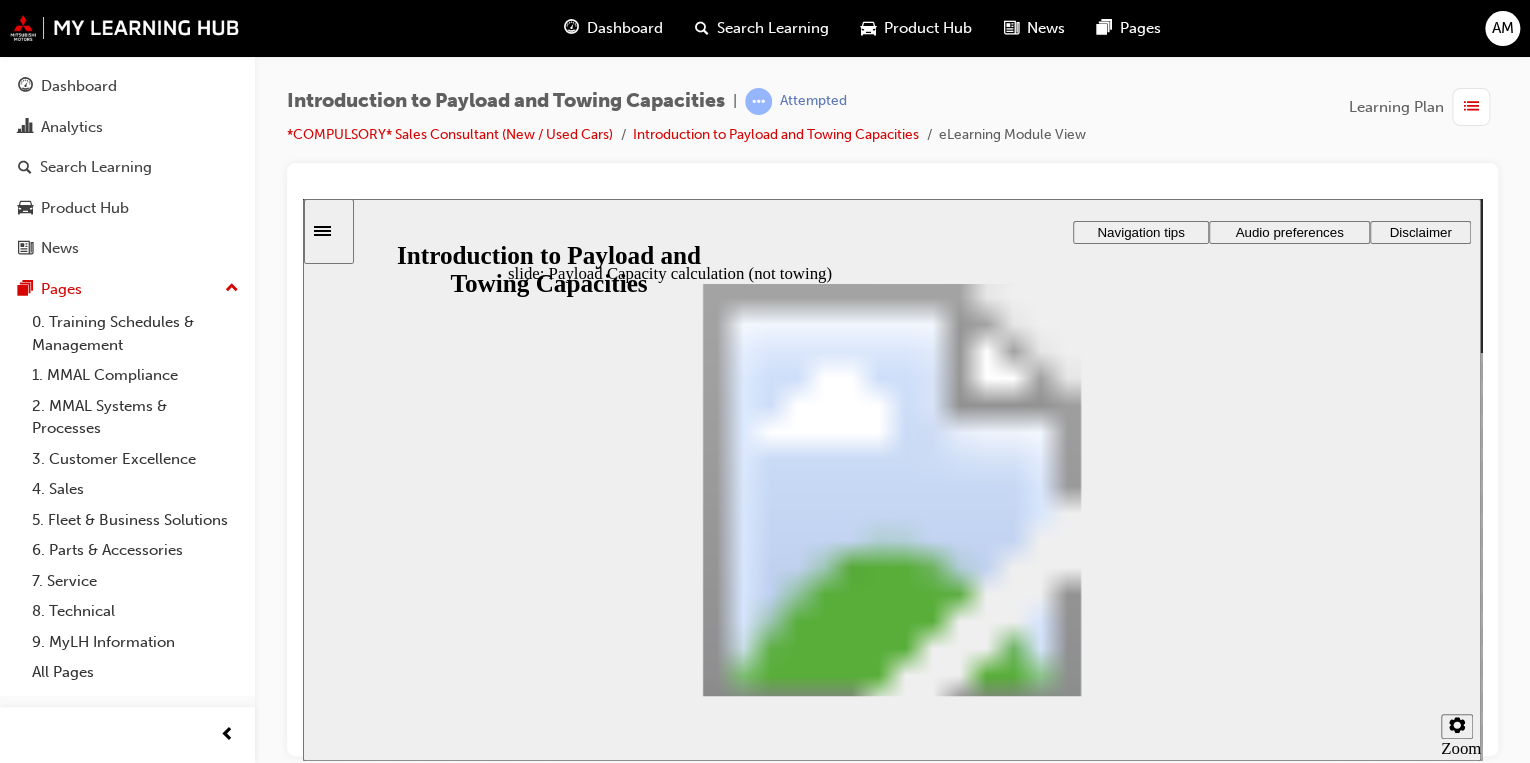click 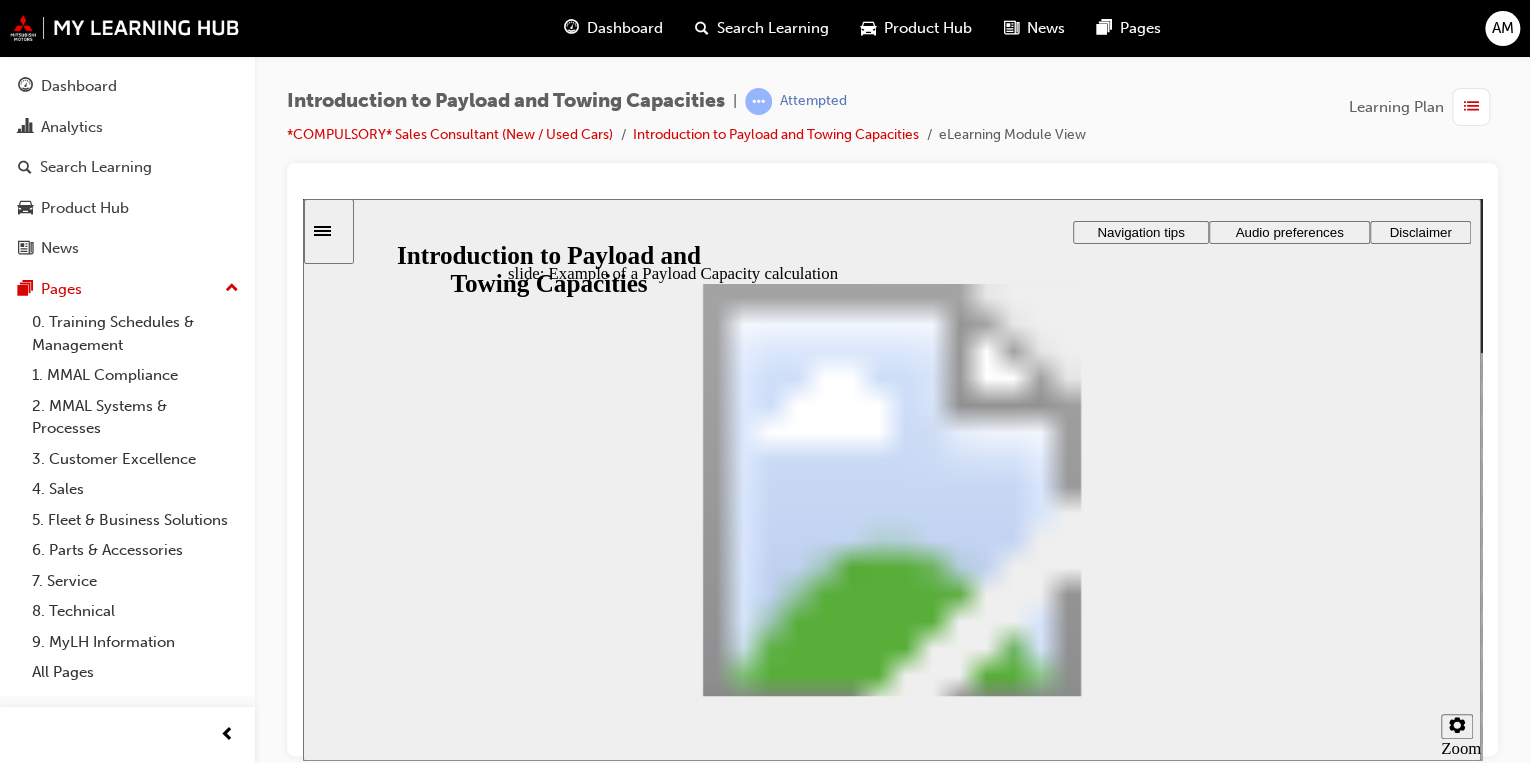 click on "Rectangle 2 Key Terms Examples  of a Payload Capacity calculation (towing and not towing) Click on the buttons to explore examples of the Payload Capacity calculation when towing and not towing. Available Payload Capacity calculation (towing) example Available Payload Capacity calculation (not towing) example Click  Next  to continue. Round Same Side Corner 1 Round Same Side Corner 1 Next Round Same Side Corner 1 Back Back Click  Next  to continue. Next Back Back Examples  of a Payload Capacity calculation   (towing and not towing) Click on the buttons to explore examples of the Payload Capacity calculation when towing and not towing. Key Terms Available Payload Capacity calculation (towing) example Available Payload Capacity calculation (not towing) example" at bounding box center [892, 2157] 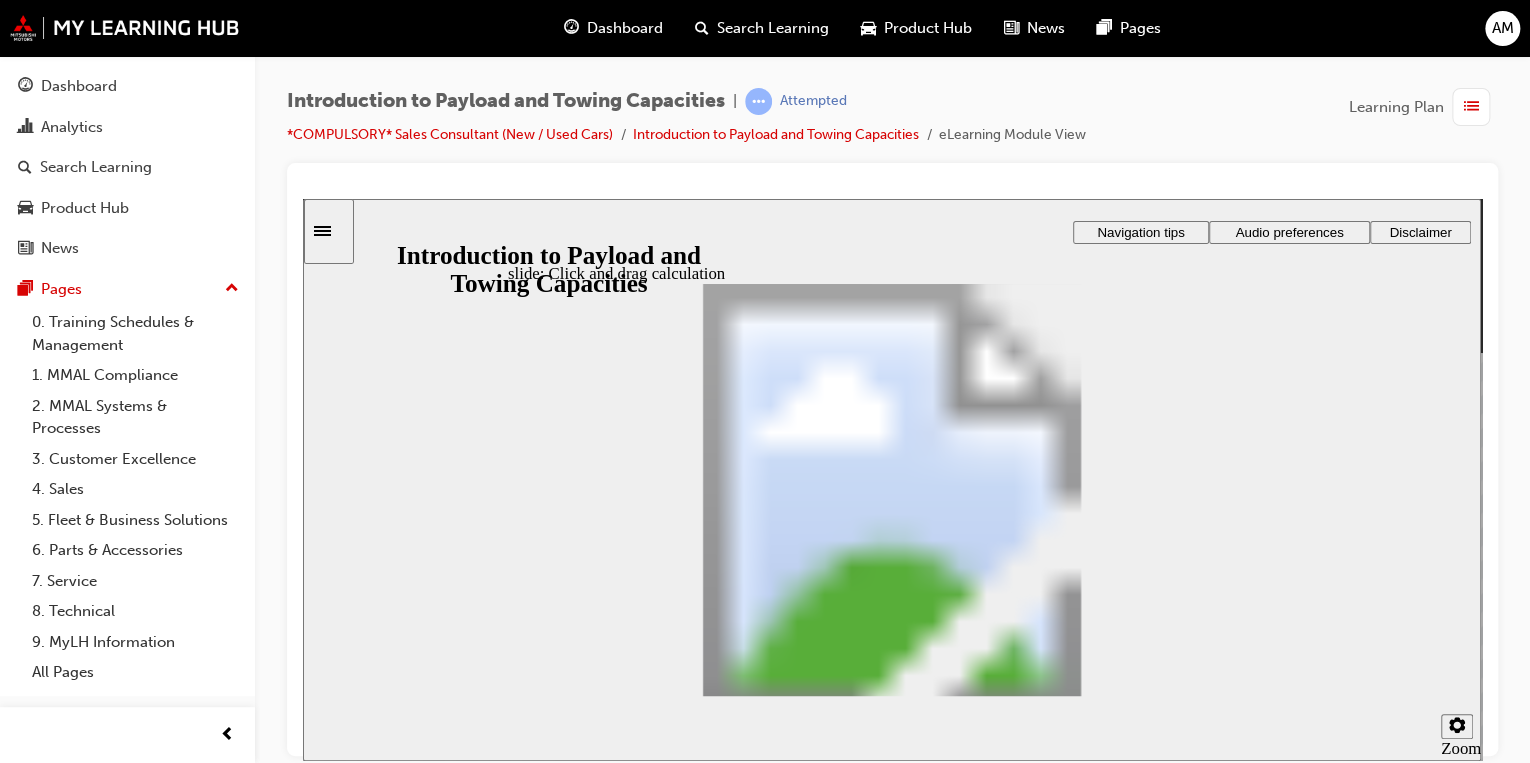 drag, startPoint x: 936, startPoint y: 481, endPoint x: 795, endPoint y: 594, distance: 180.69312 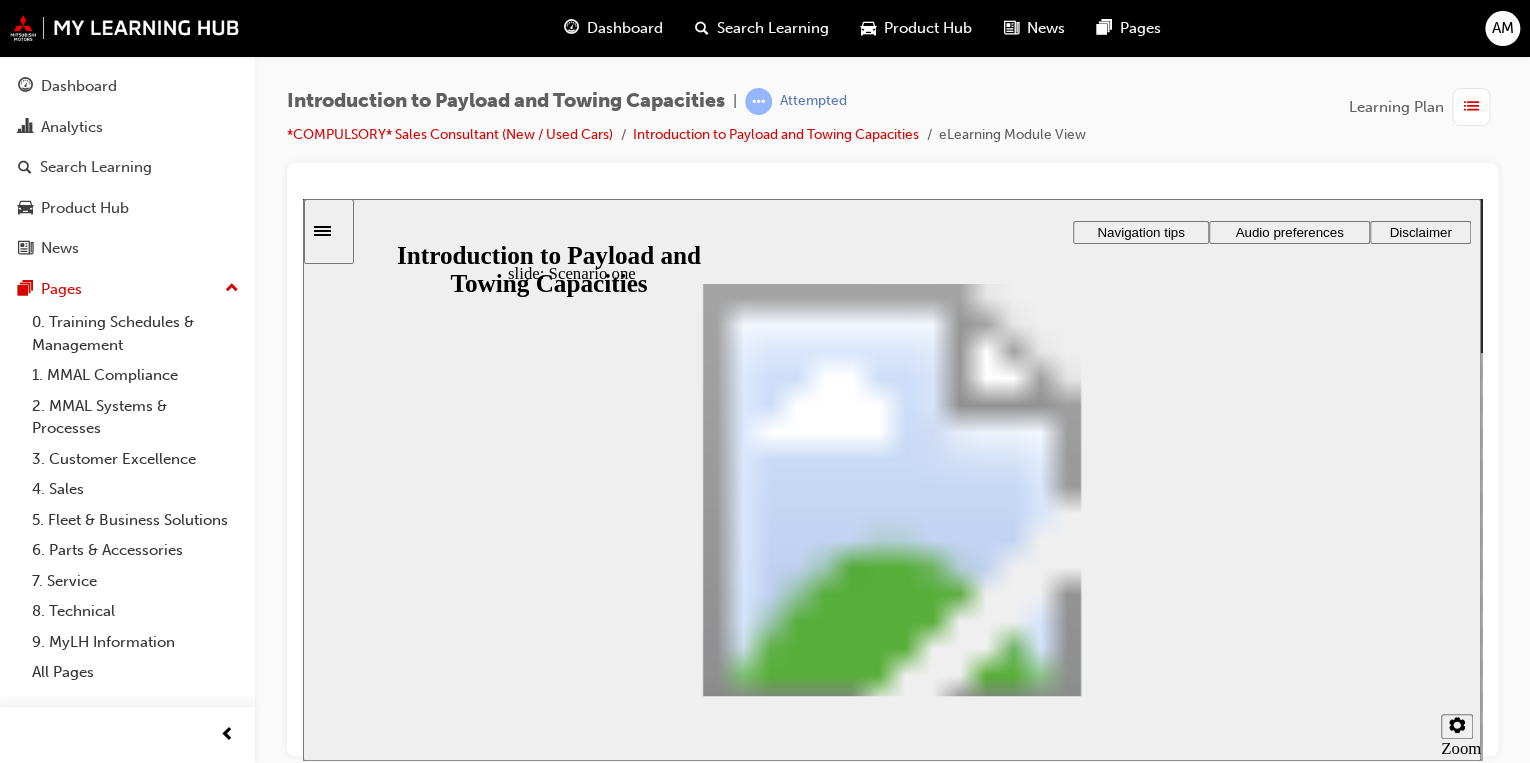 checkbox on "true" 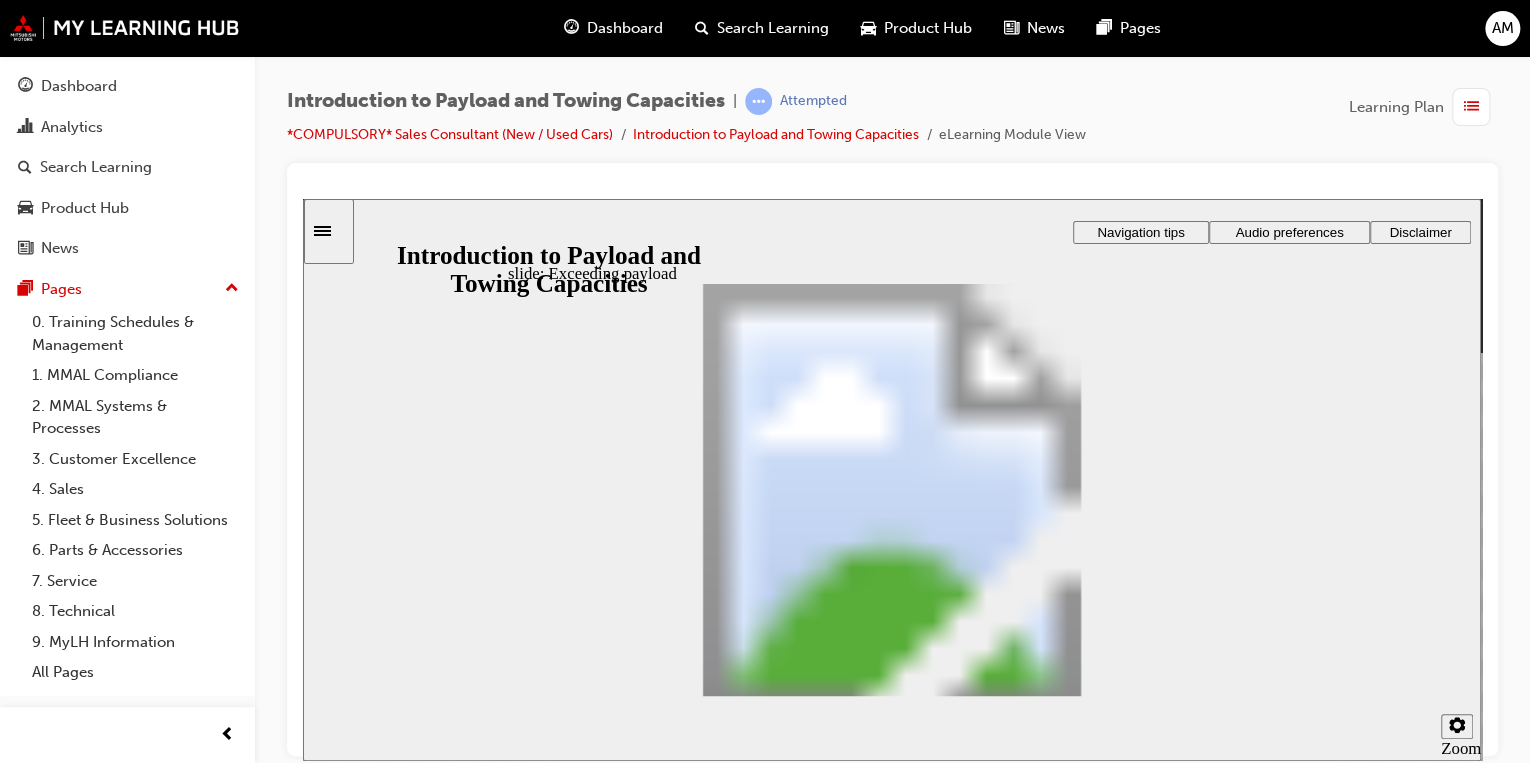 drag, startPoint x: 635, startPoint y: 434, endPoint x: 844, endPoint y: 478, distance: 213.58136 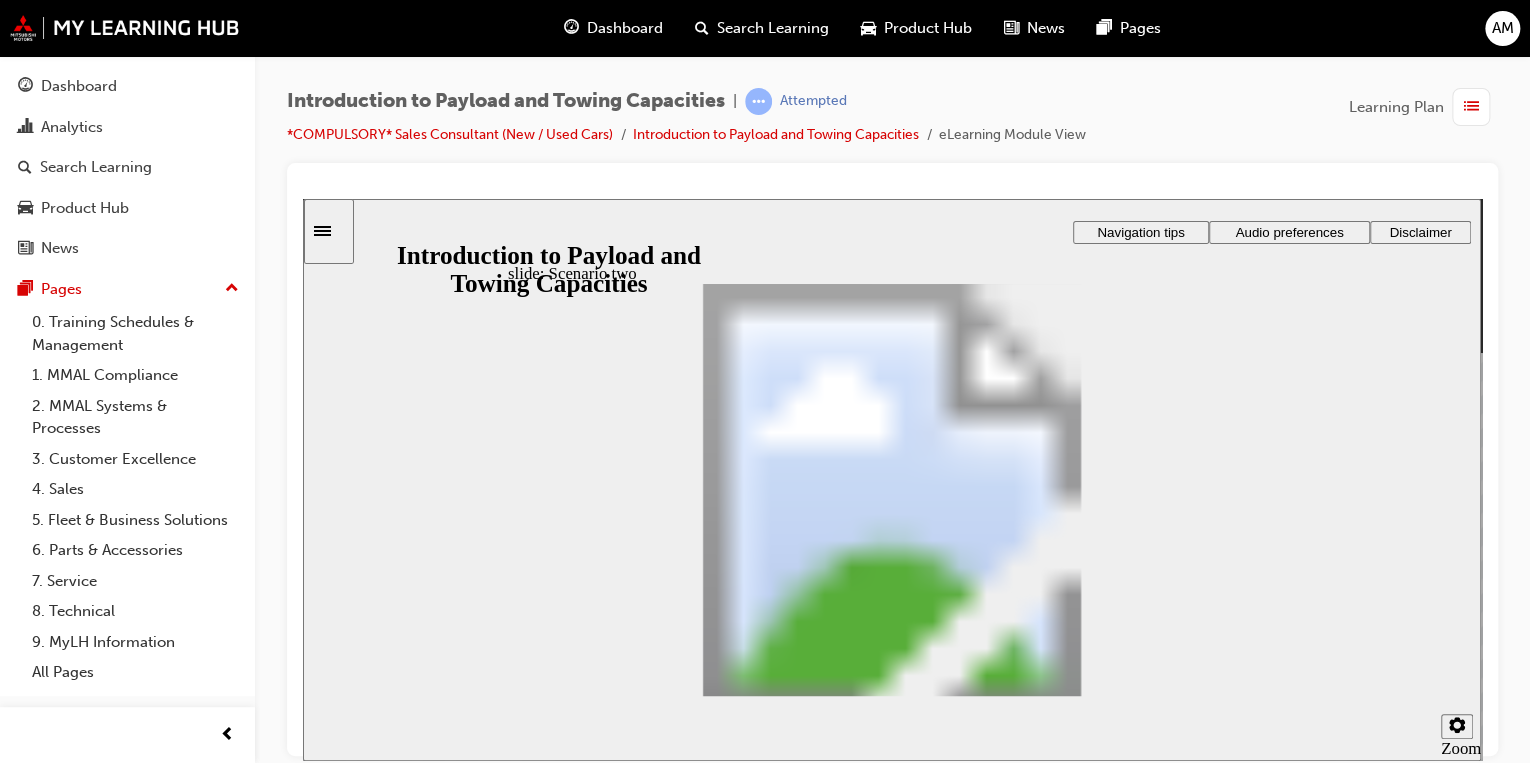 radio on "false" 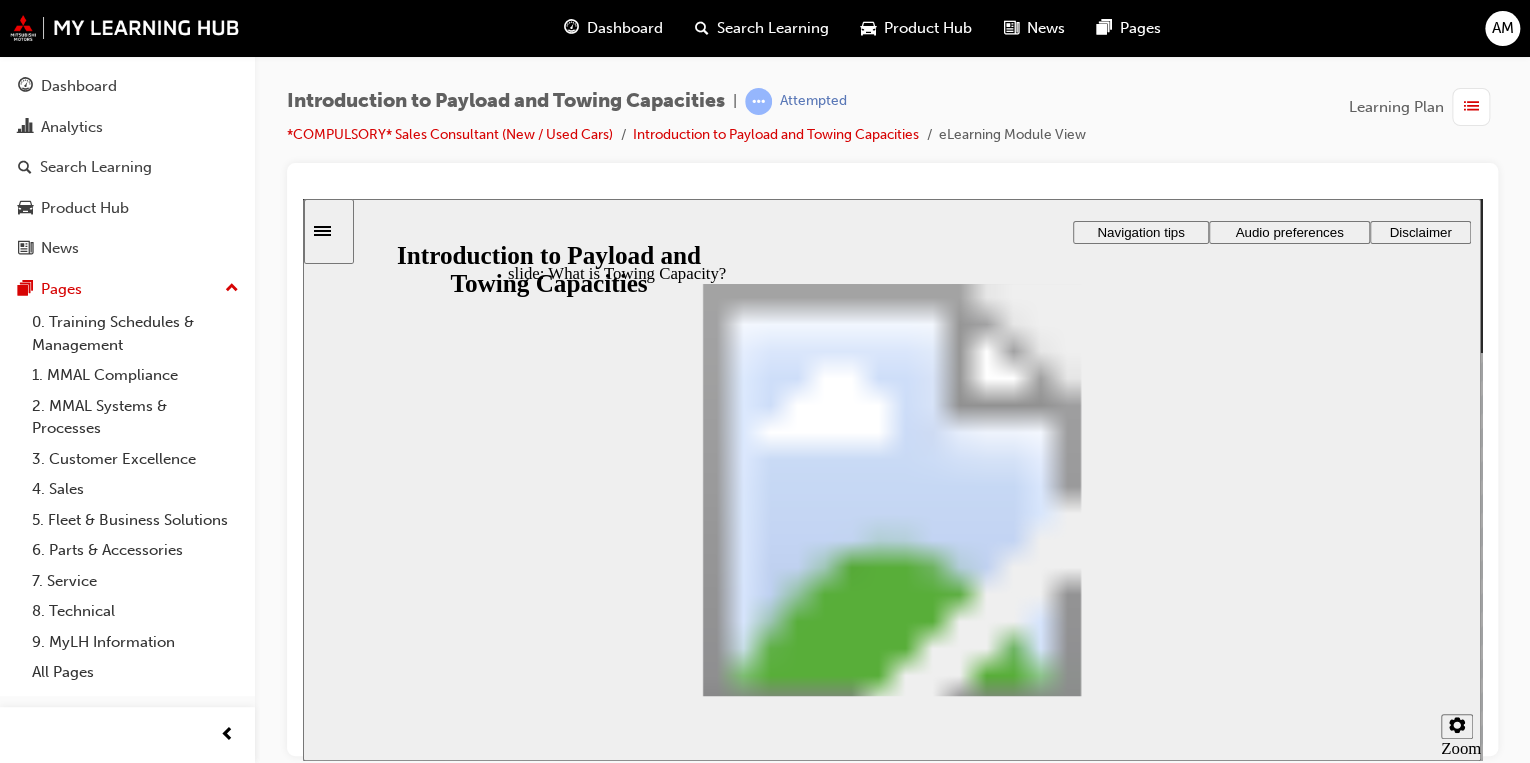click on "Click here to explore this example. Click here to explore this example. Click here to explore this example. Click here to explore this example." at bounding box center (1029, 2926) 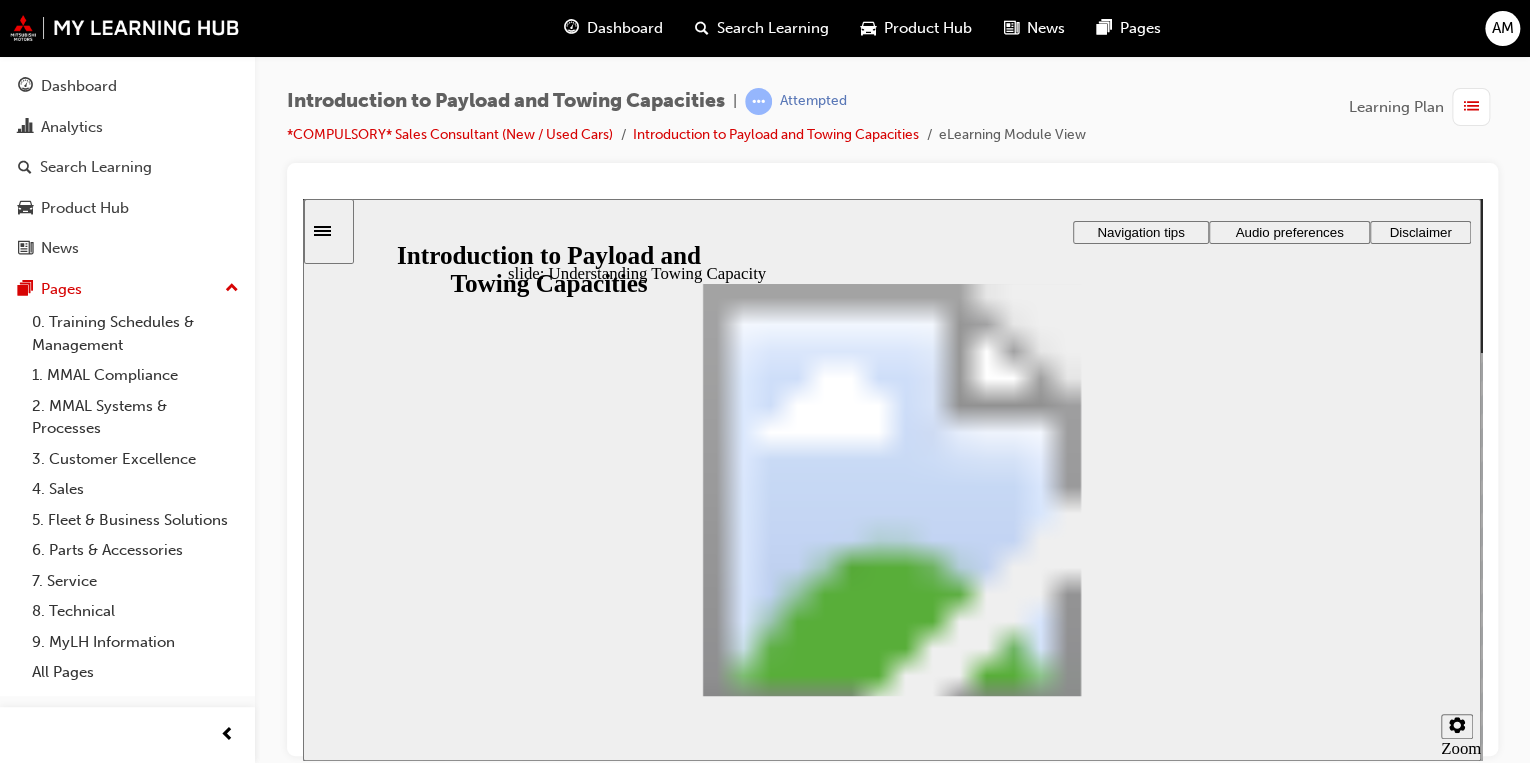 click 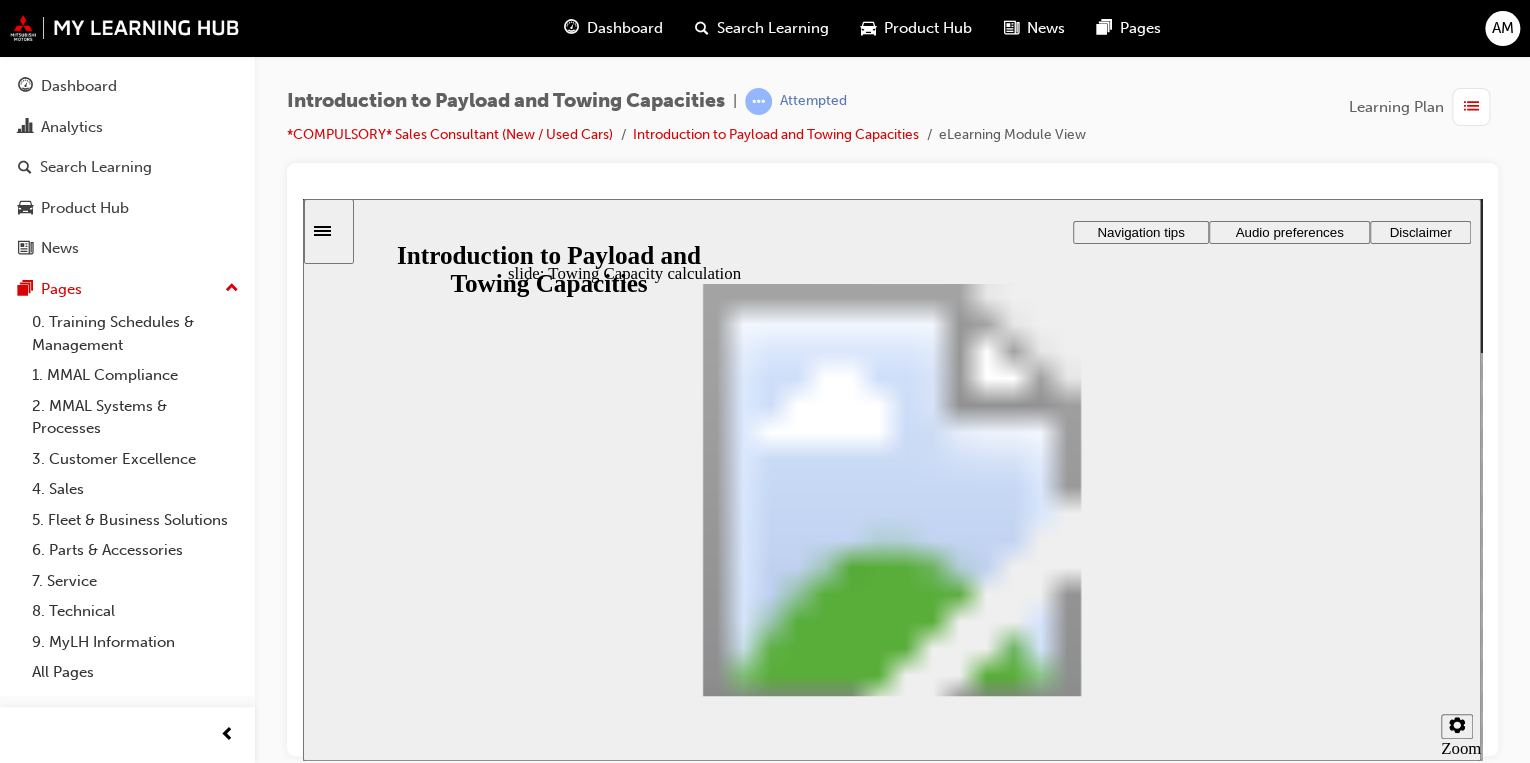 drag, startPoint x: 1190, startPoint y: 322, endPoint x: 1102, endPoint y: 394, distance: 113.70136 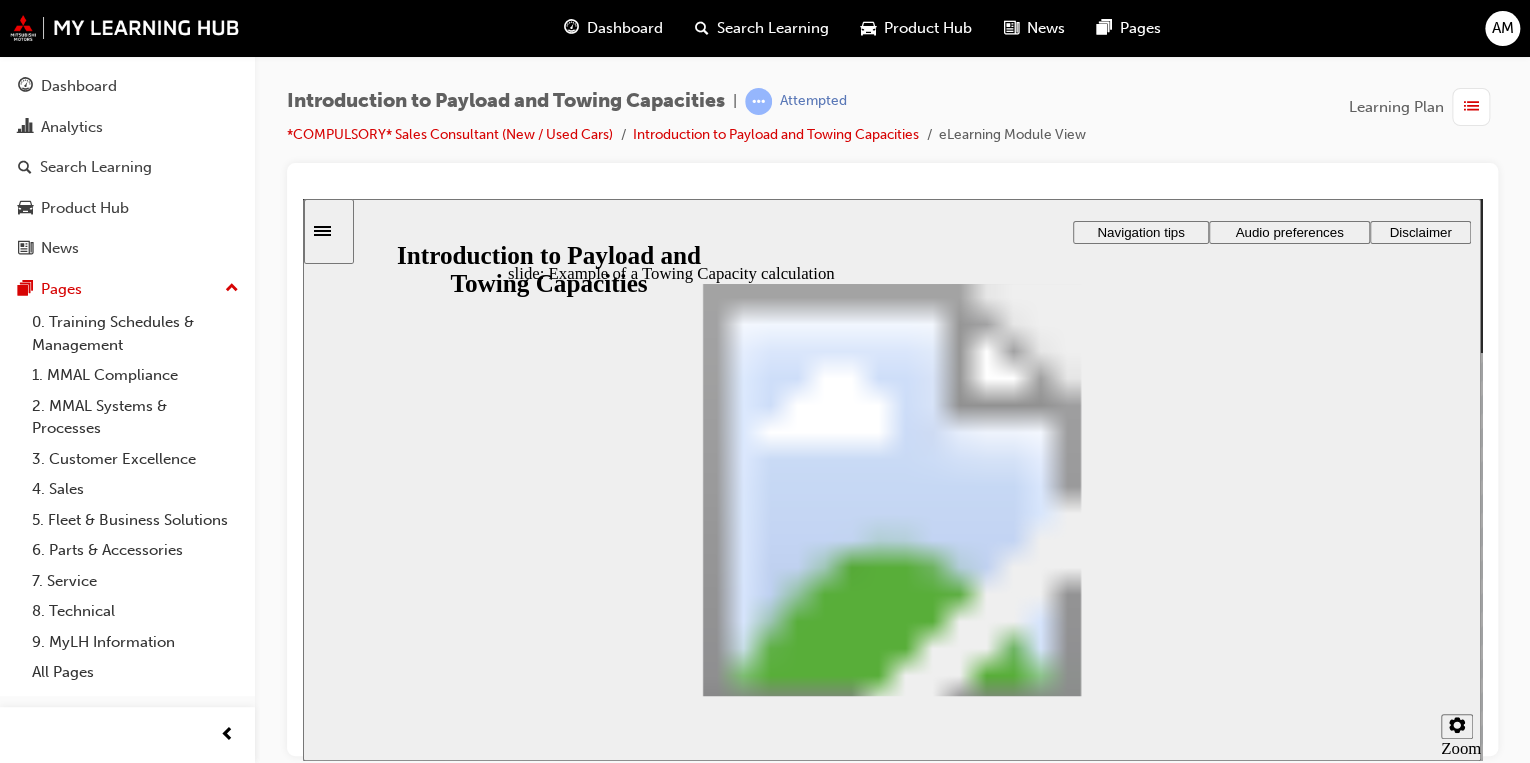 click 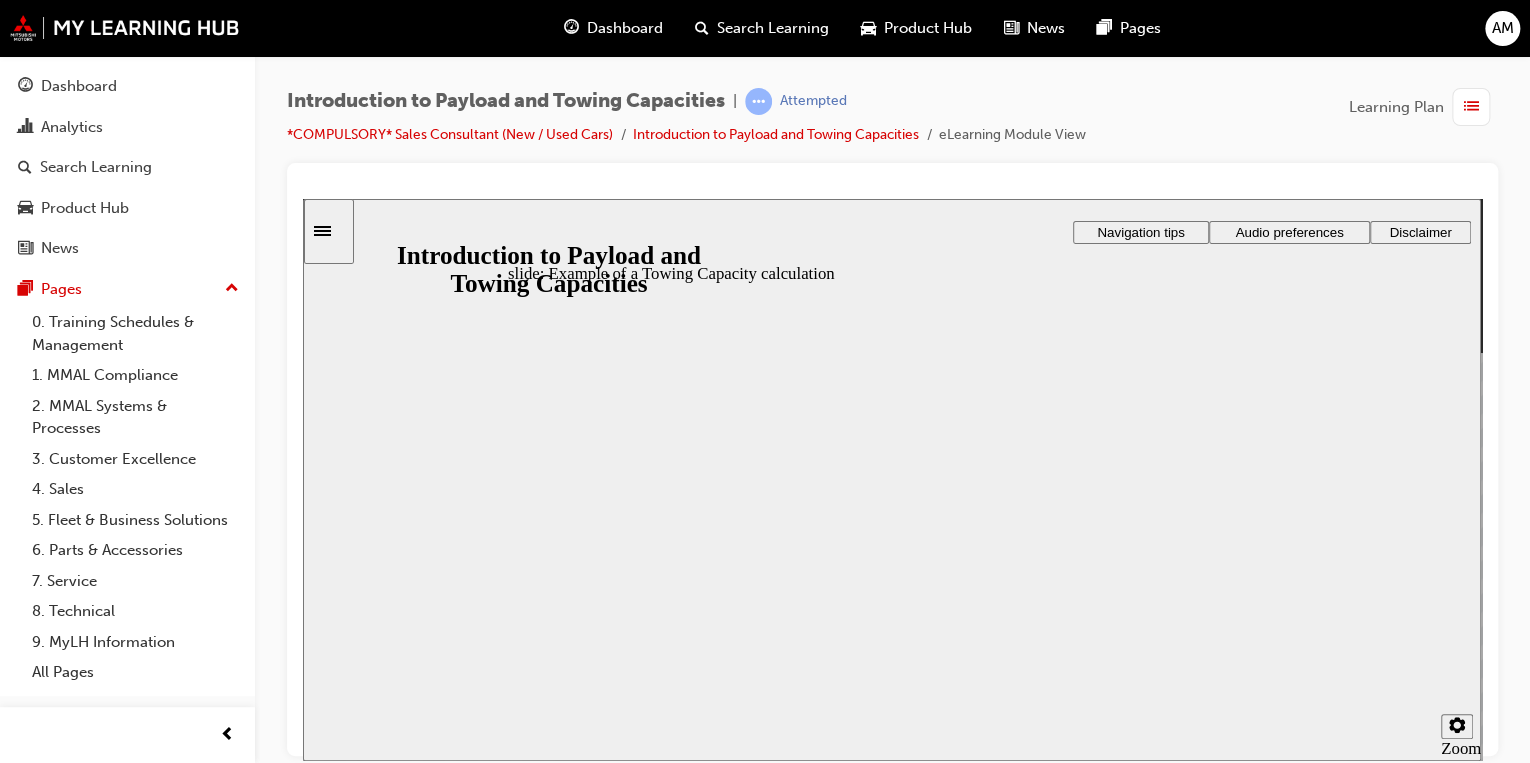 click at bounding box center [892, 1872] 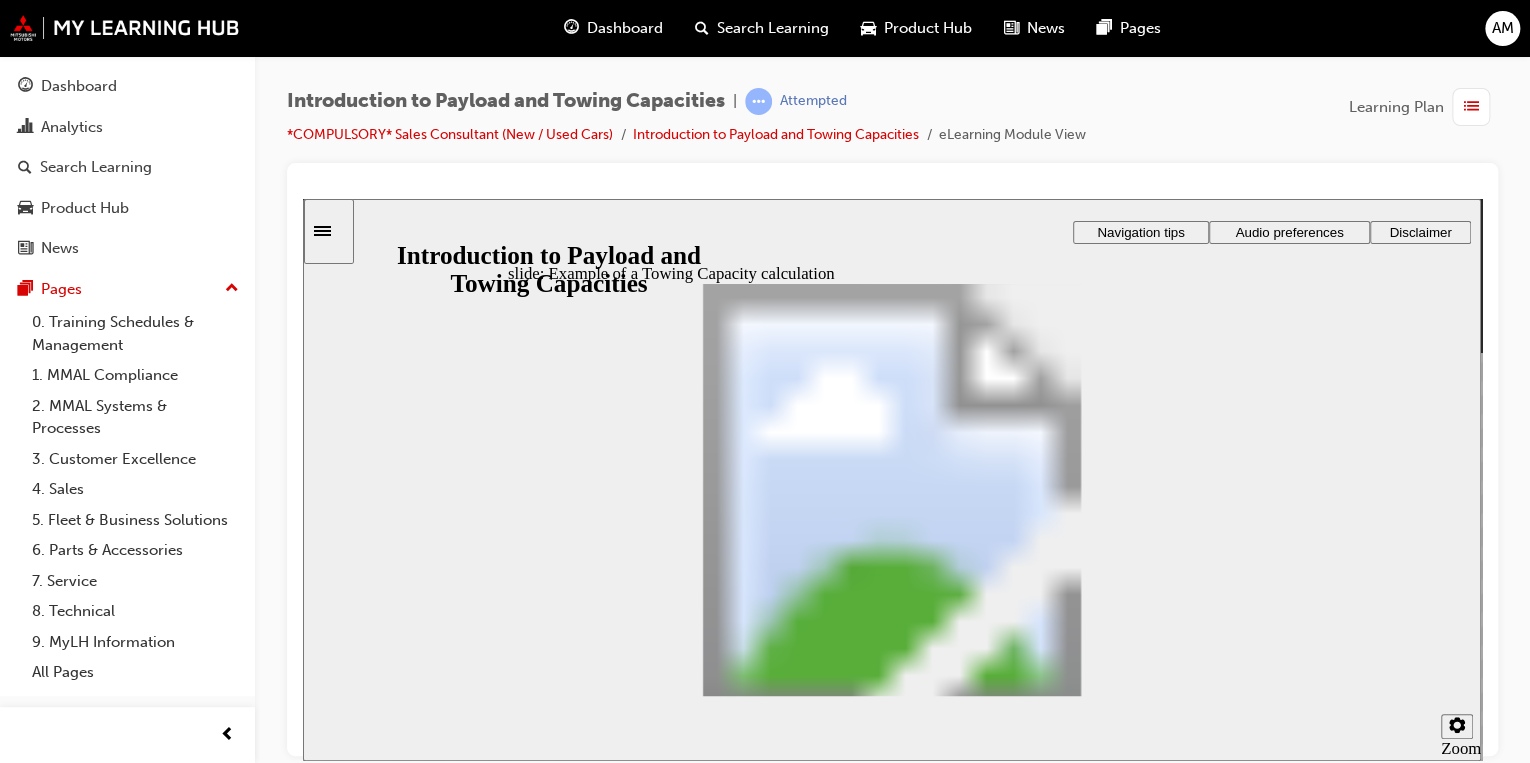 click at bounding box center (892, 1872) 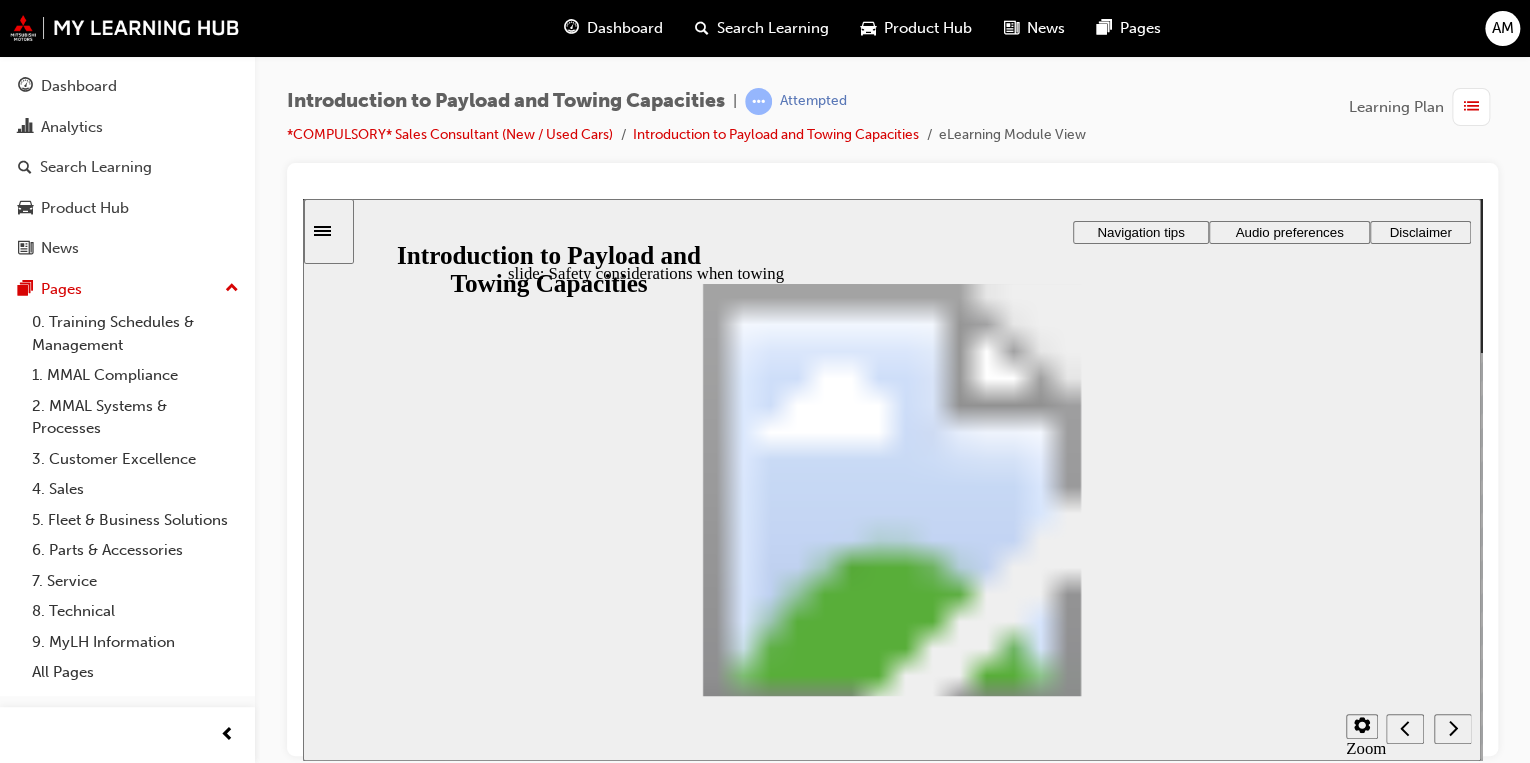 click on "Rectangle 2 Key Terms Safety  considerations when towing When towing a trailer, it's important to remember that you're not just driving a vehicle but also hauling a significant amount of weight behind you. Here are some safety considerations to keep in mind when towing.   Click the tabs to explore the safety considerations. Distribute weight evenly Use the right equipment Adjust your  driving Use your mirrors Tow Ball Mass Click  Next  to continue. Round Same Side Corner 1 Round Same Side Corner 1 Round Same Side Corner 1 Next Back Back Click  Next  to continue. Next Back Back Safety  considerations when towing When towing a trailer, it's important to remember that you're not just driving a vehicle but also hauling a significant  amount of weight behind you. Here are some safety considerations to keep in mind when towing. Click the tabs to explore the safety considerations. Distribute weight  evenly Use the right  equipment Adjust your  driving" at bounding box center [892, 3021] 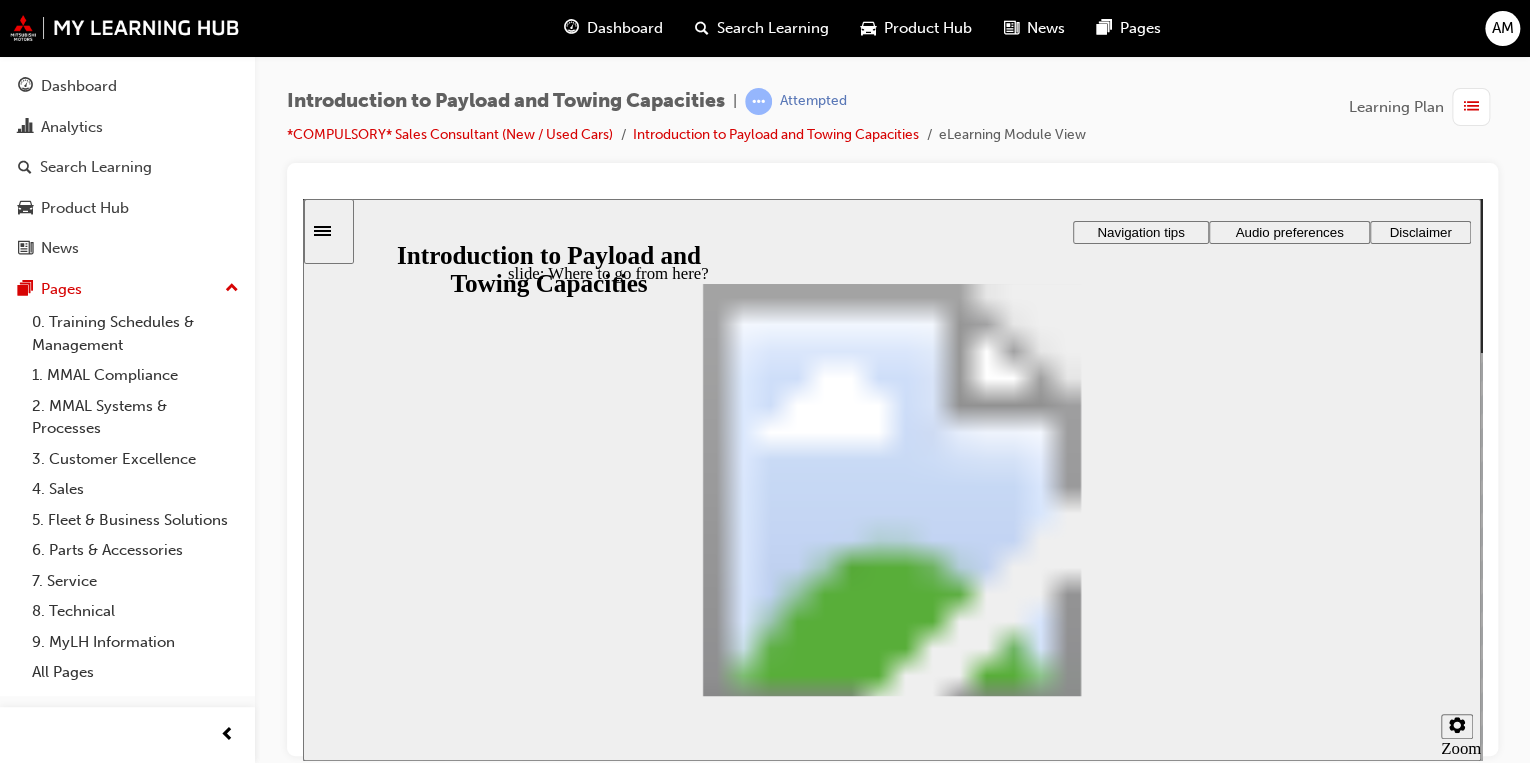 click on "Next" at bounding box center (1230, 2818) 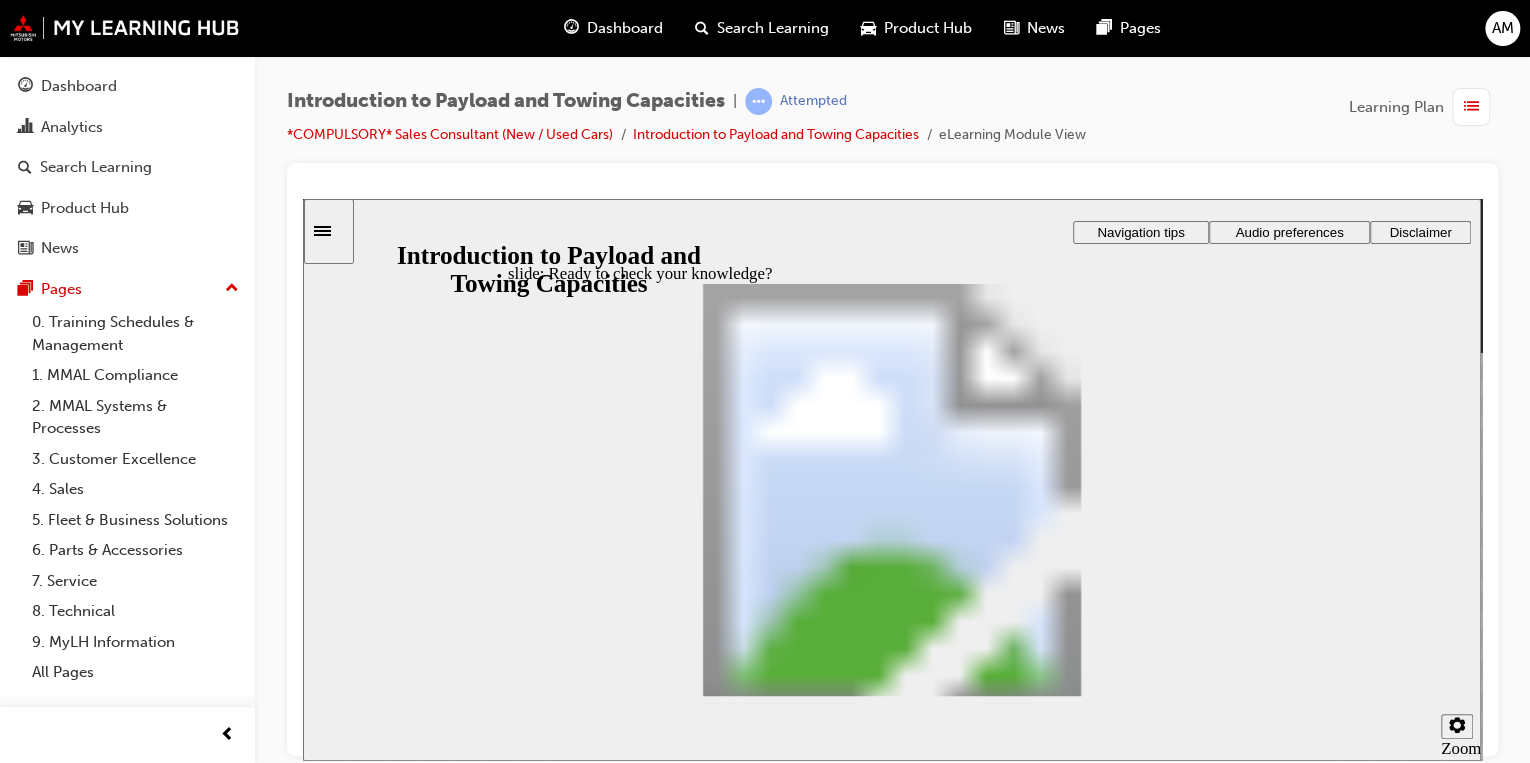 click on "Next" at bounding box center [1230, 2858] 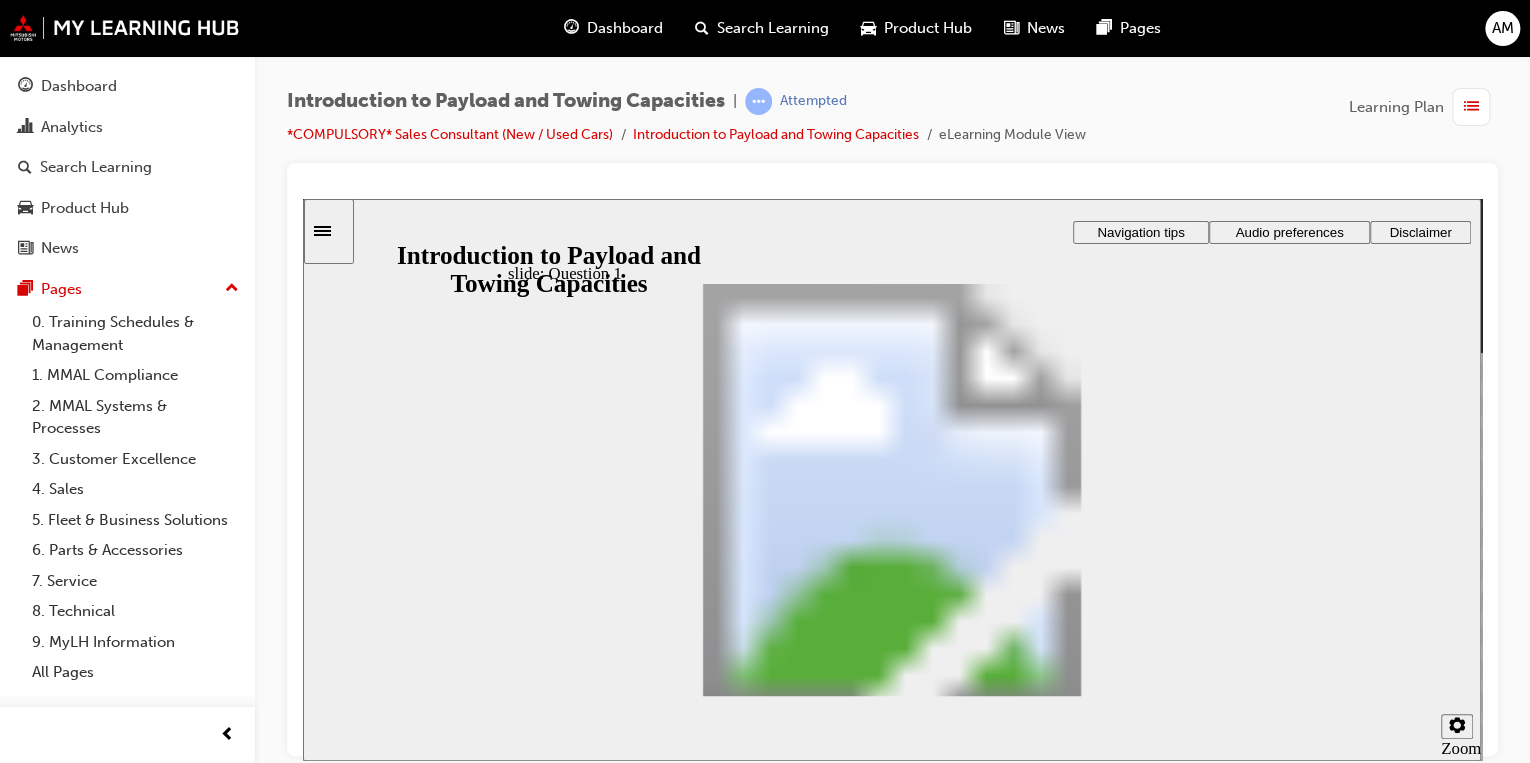 drag, startPoint x: 625, startPoint y: 378, endPoint x: 688, endPoint y: 374, distance: 63.126858 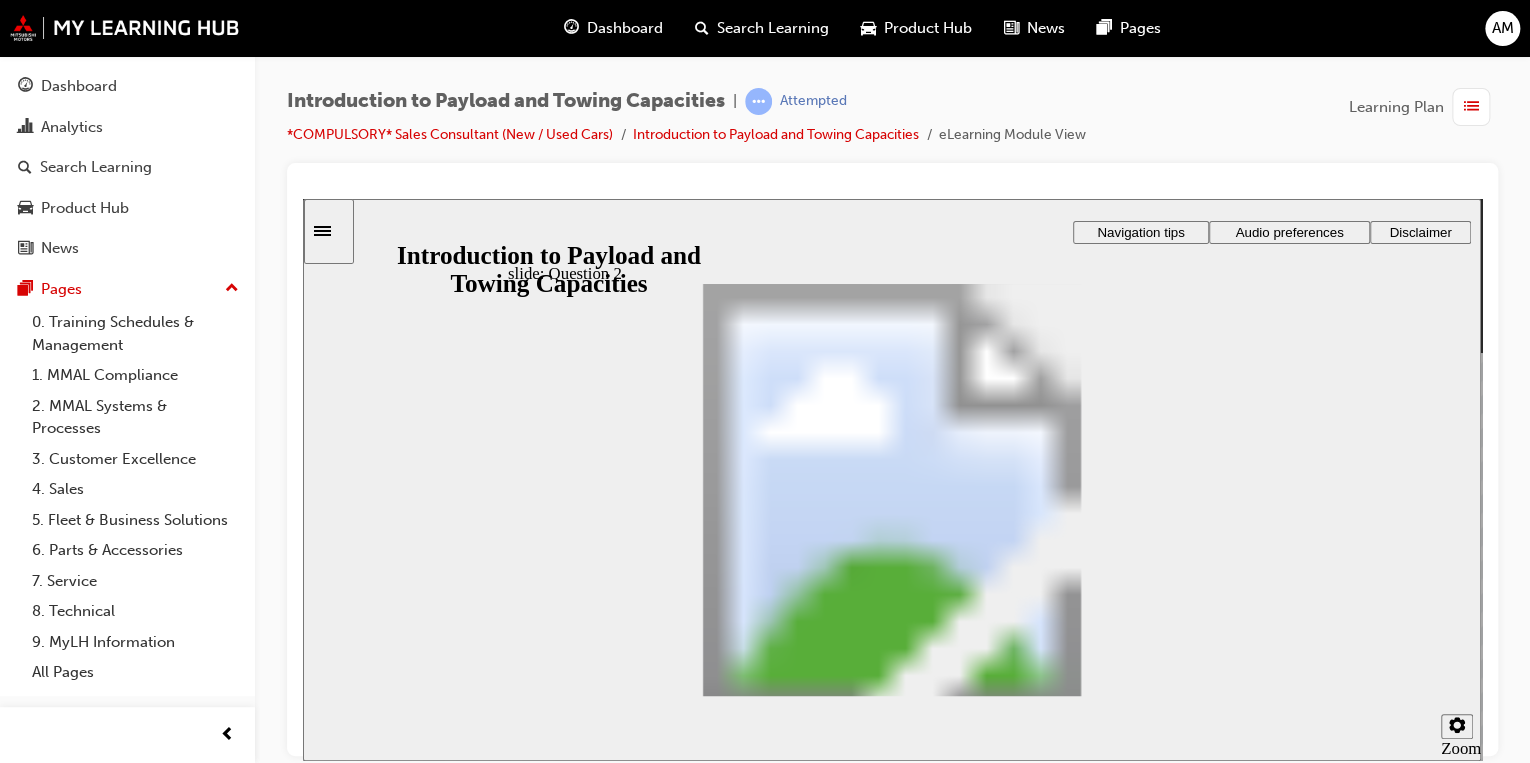 drag, startPoint x: 878, startPoint y: 590, endPoint x: 852, endPoint y: 439, distance: 153.22206 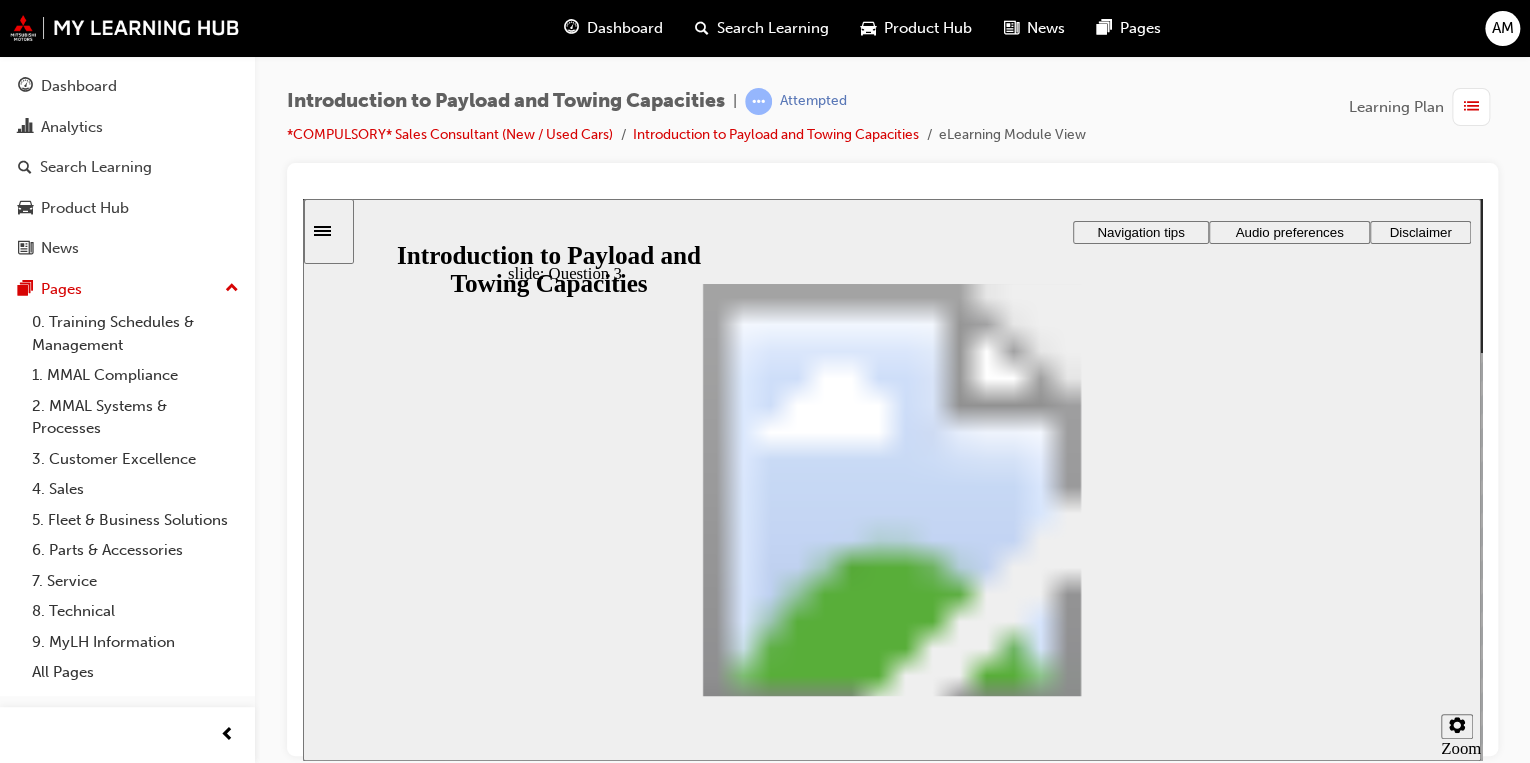 checkbox on "true" 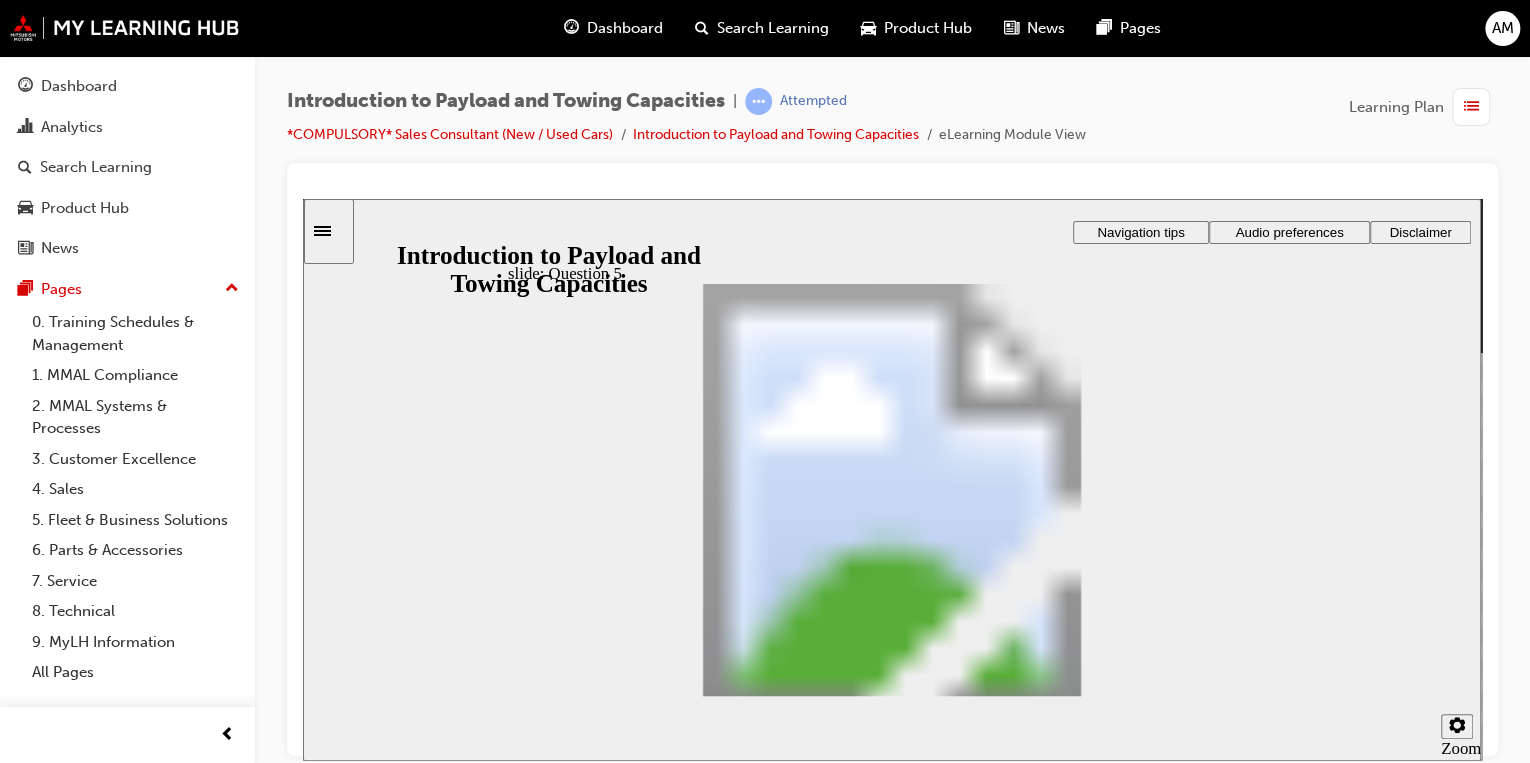 drag, startPoint x: 847, startPoint y: 407, endPoint x: 959, endPoint y: 518, distance: 157.6864 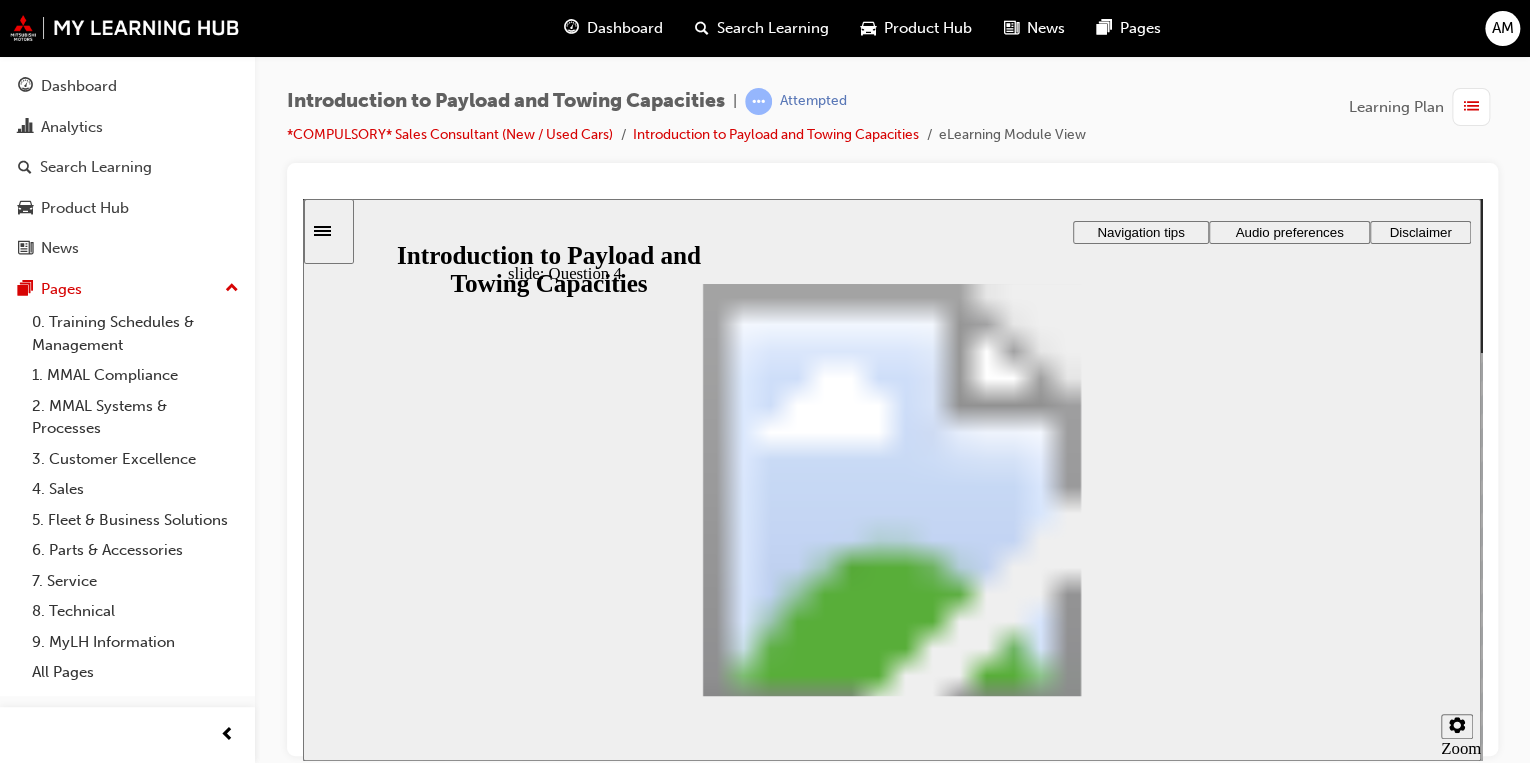 drag, startPoint x: 792, startPoint y: 407, endPoint x: 880, endPoint y: 453, distance: 99.29753 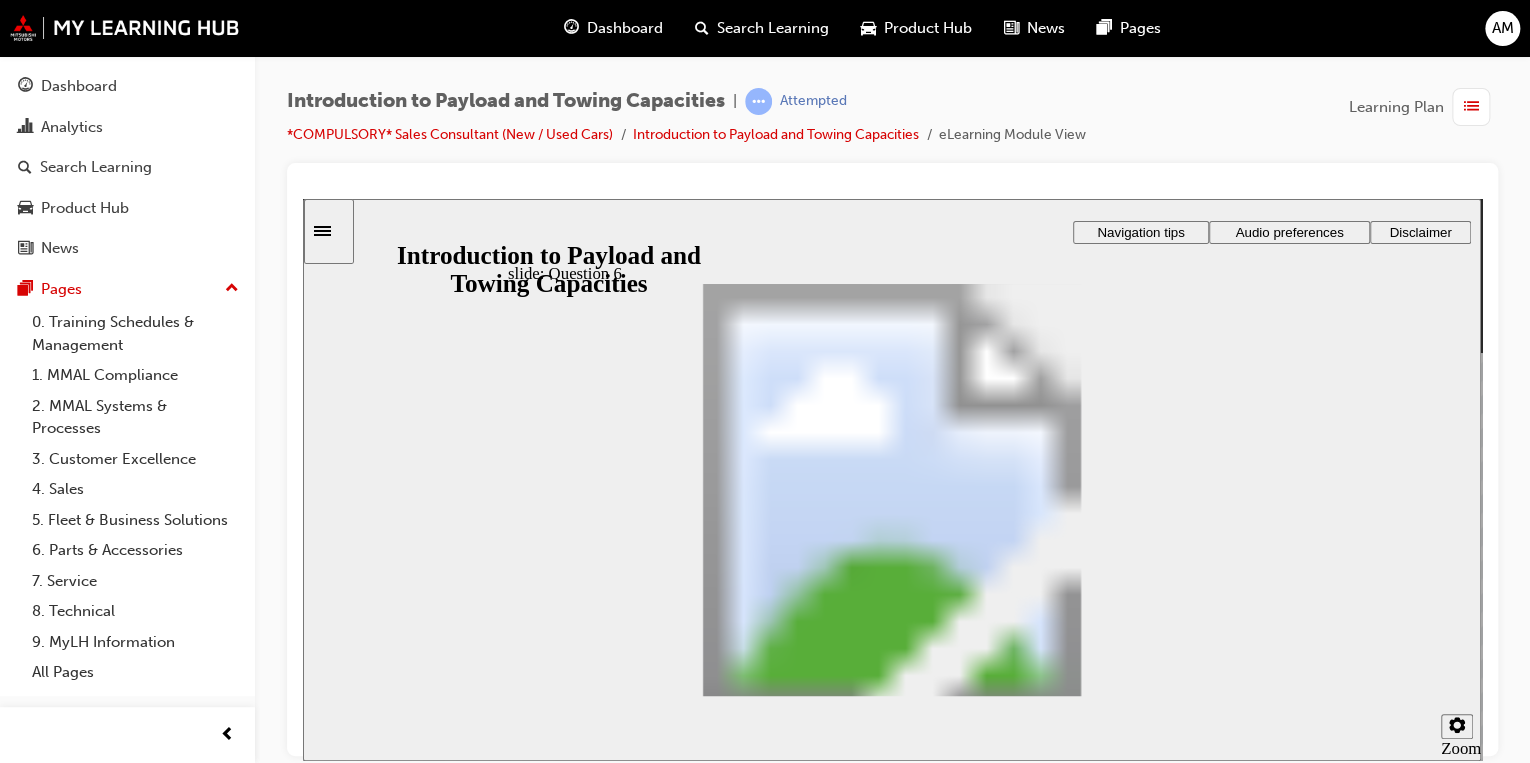 checkbox on "true" 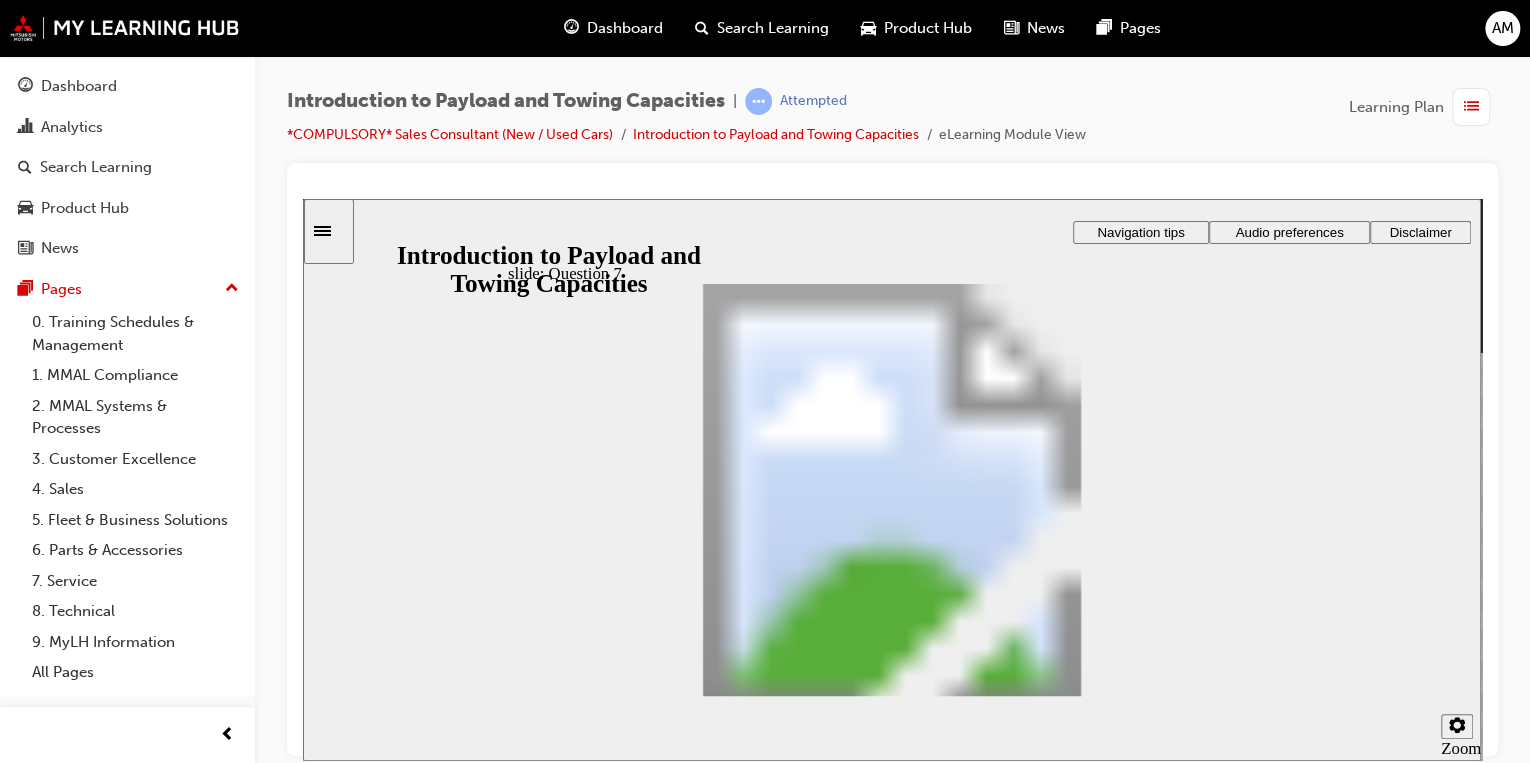 radio on "true" 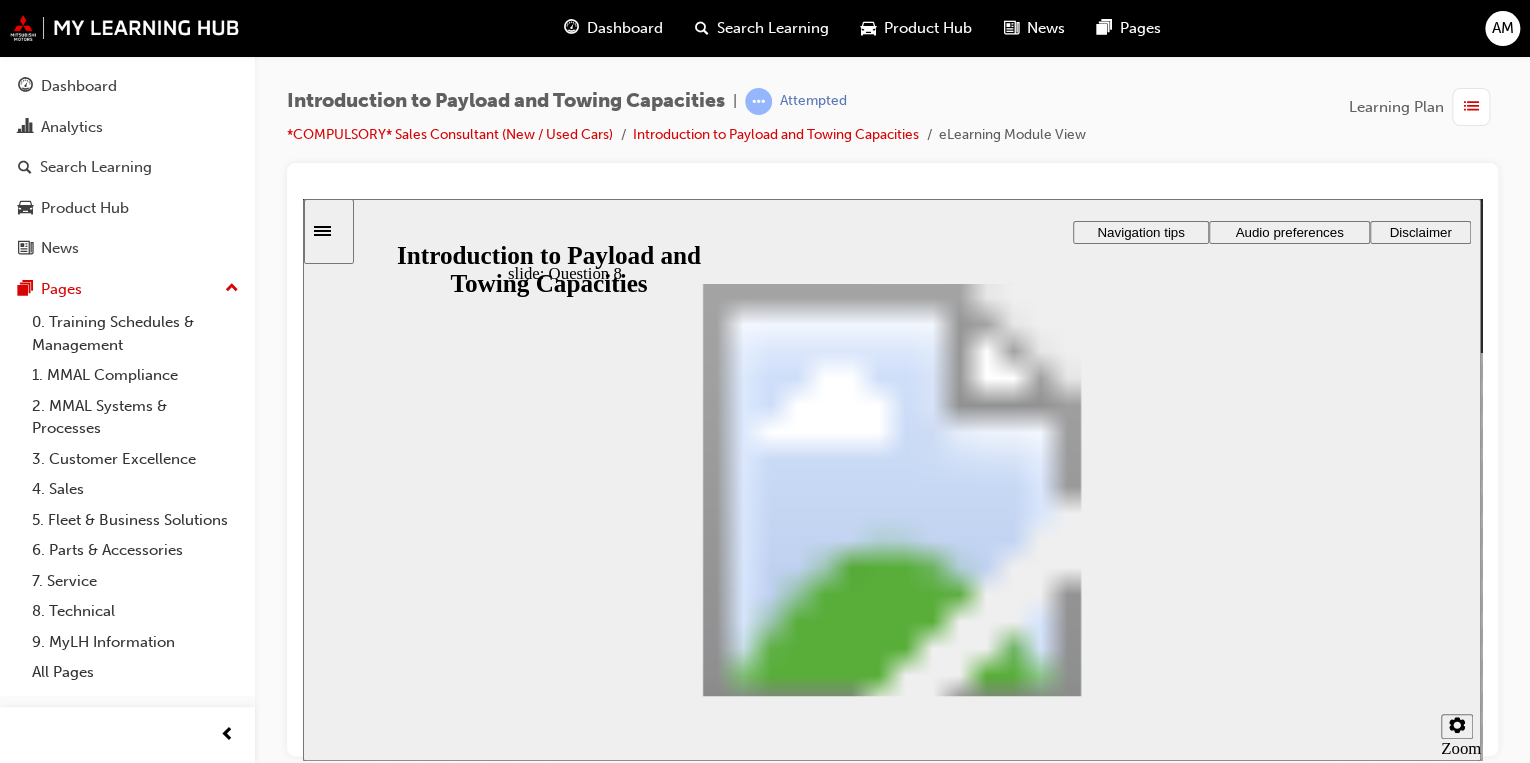 radio on "false" 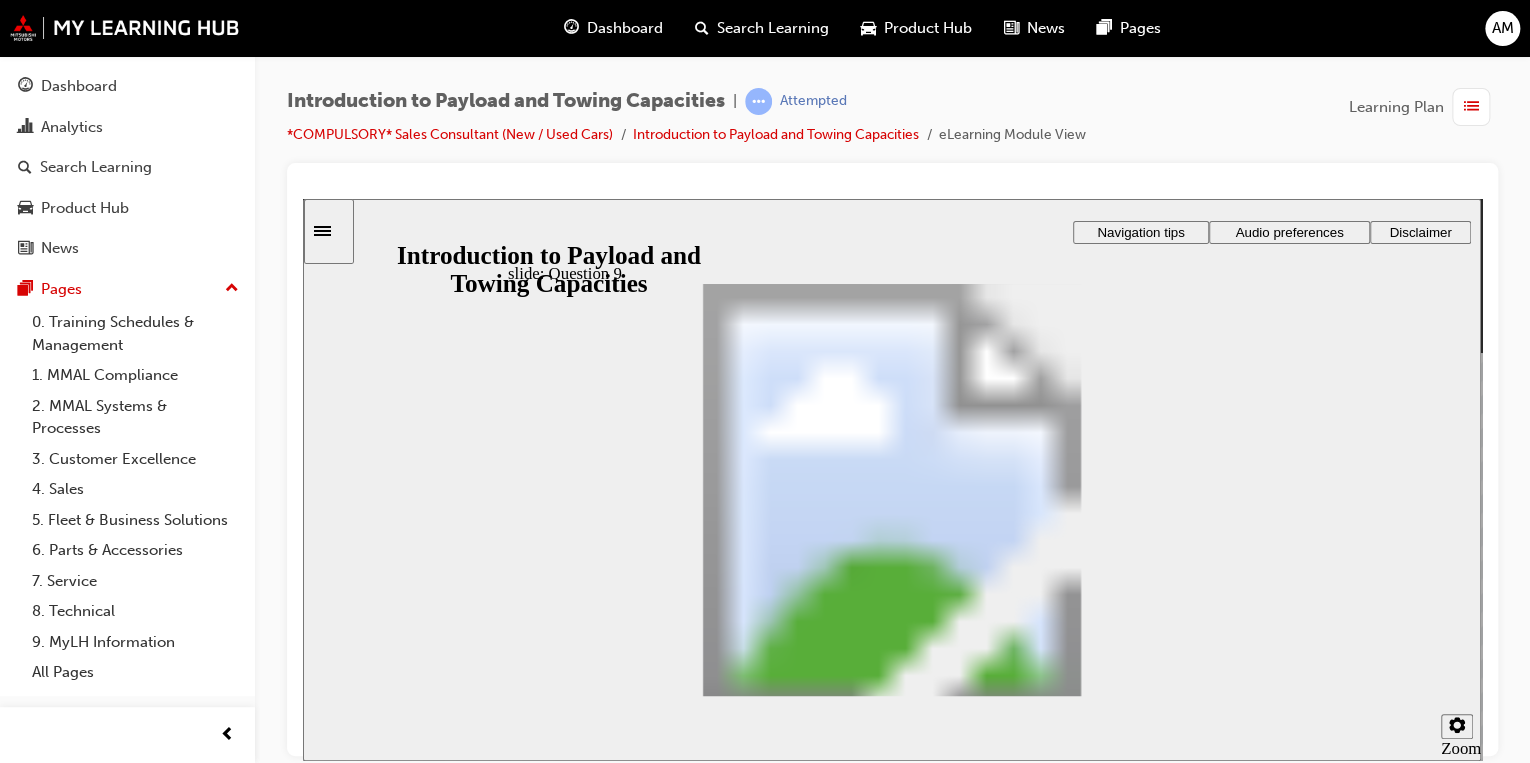 radio on "false" 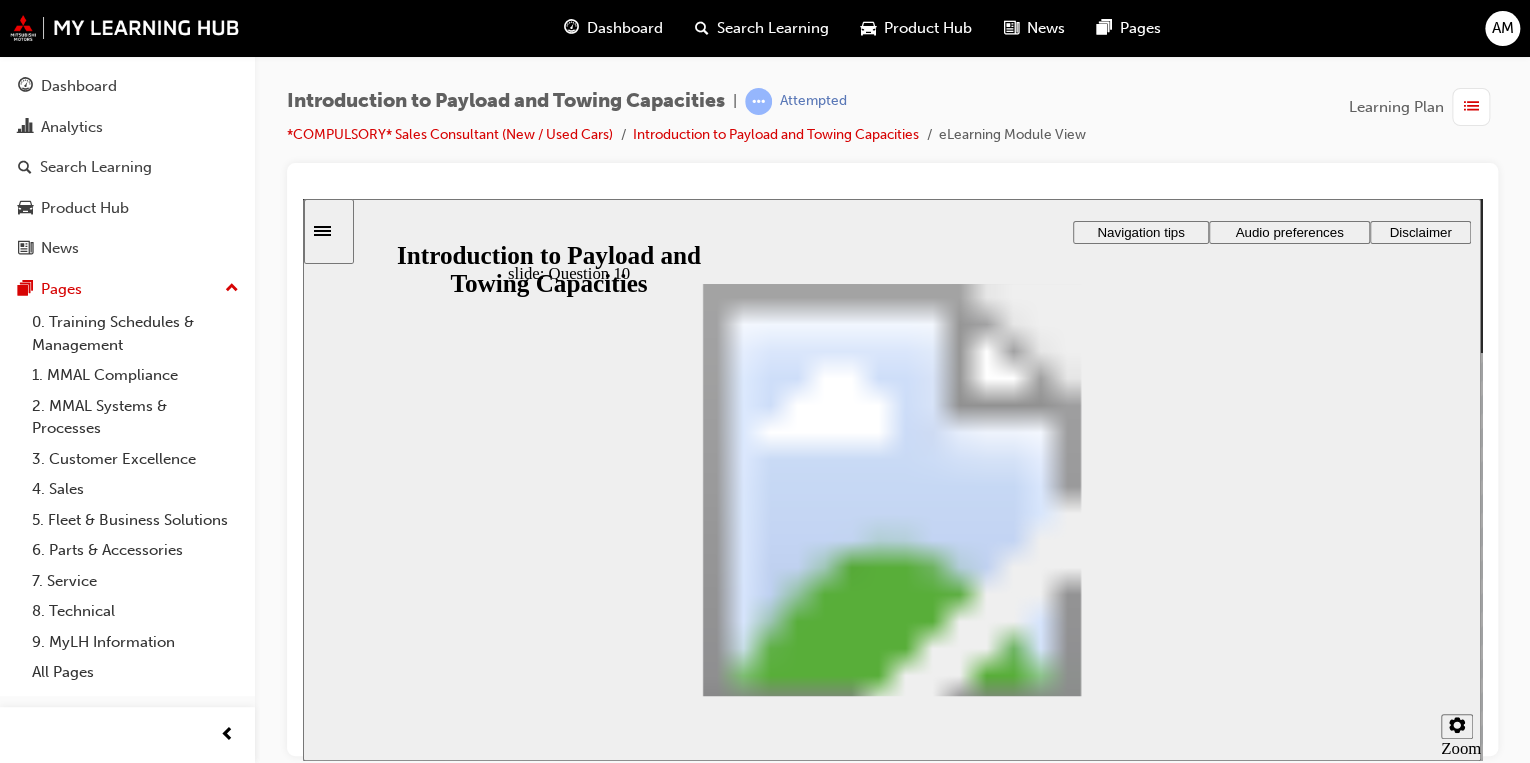 radio on "true" 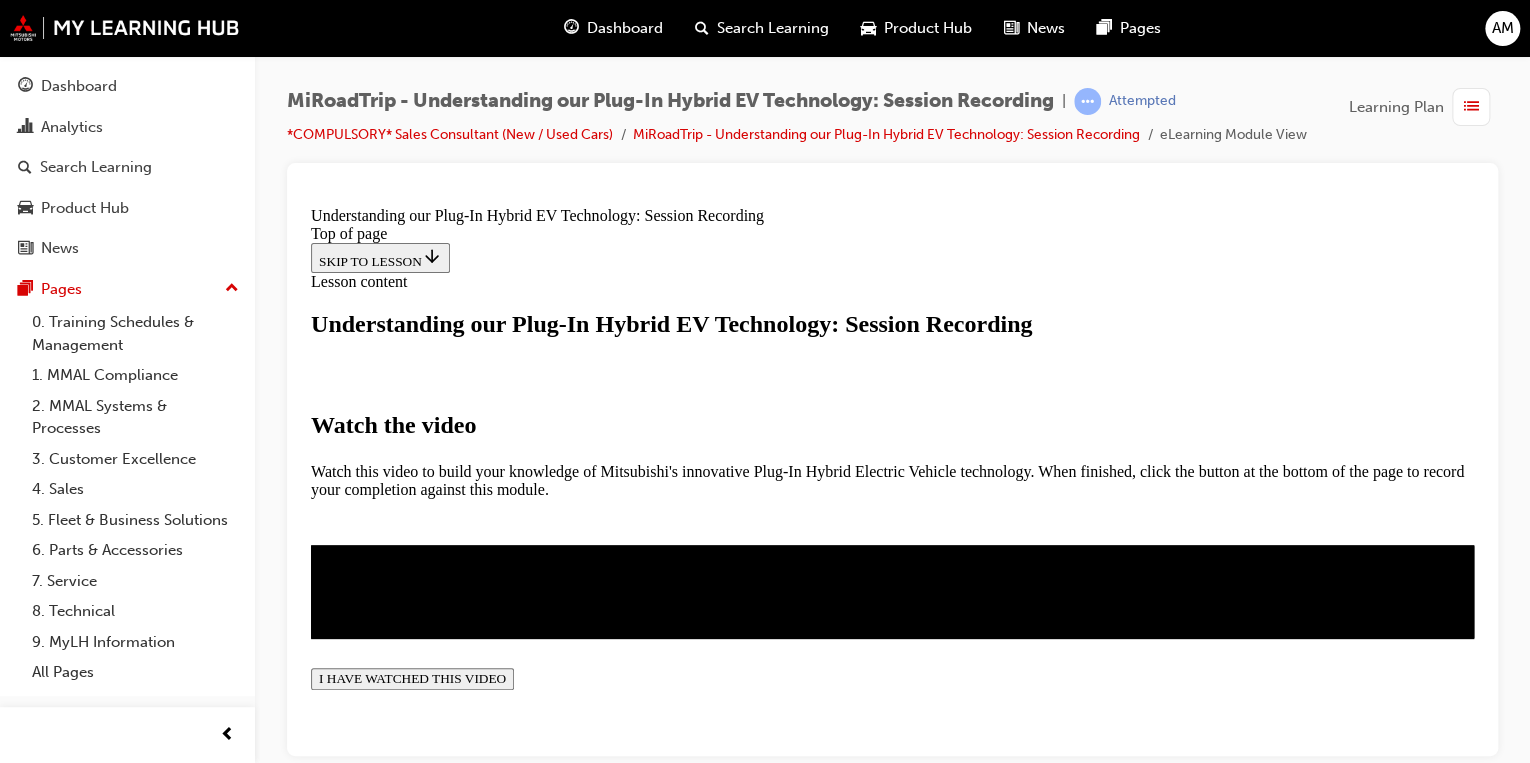 scroll, scrollTop: 0, scrollLeft: 0, axis: both 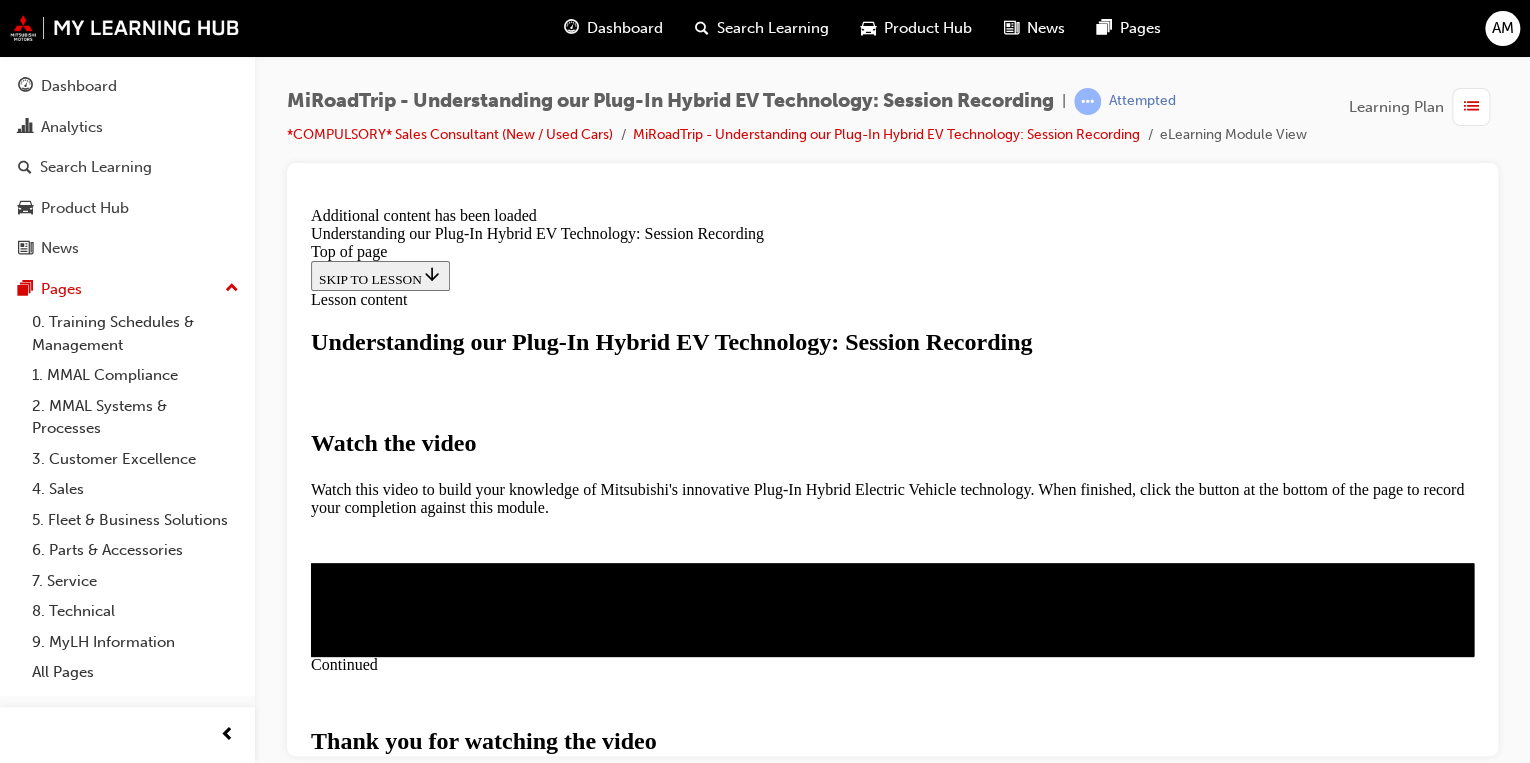 click on "CLOSE MODULE" at bounding box center (372, 882) 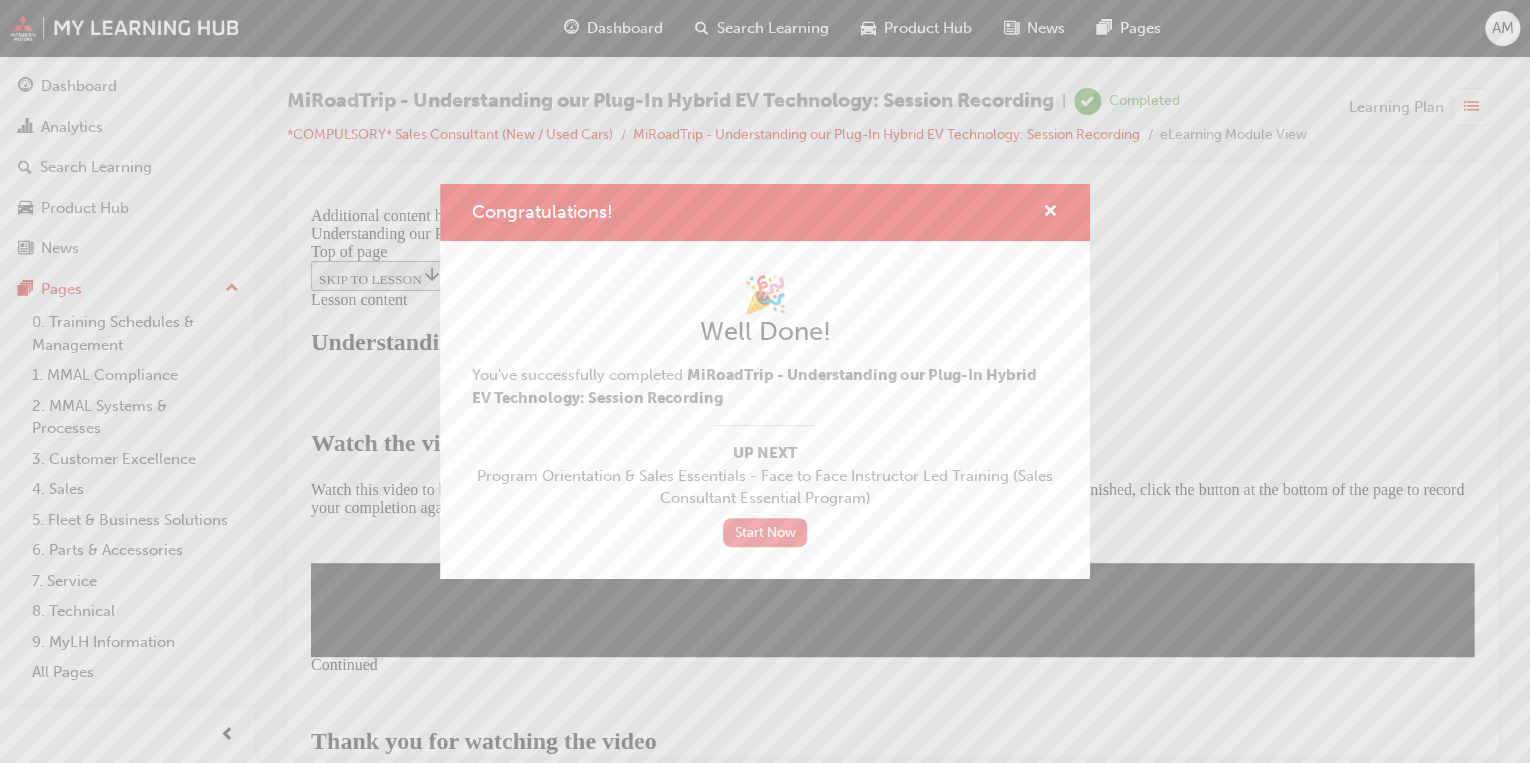 click on "Start Now" at bounding box center [765, 532] 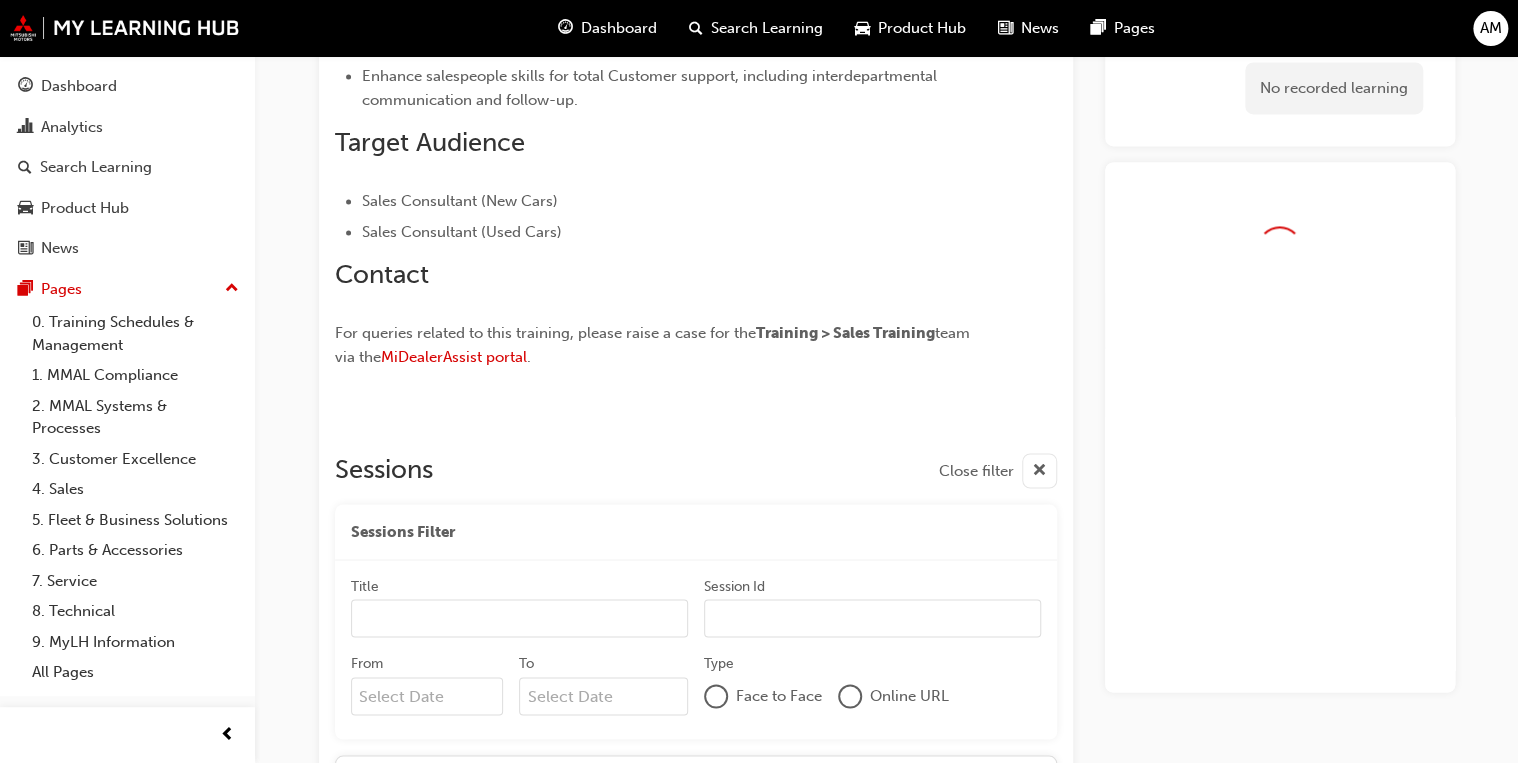 scroll, scrollTop: 1602, scrollLeft: 0, axis: vertical 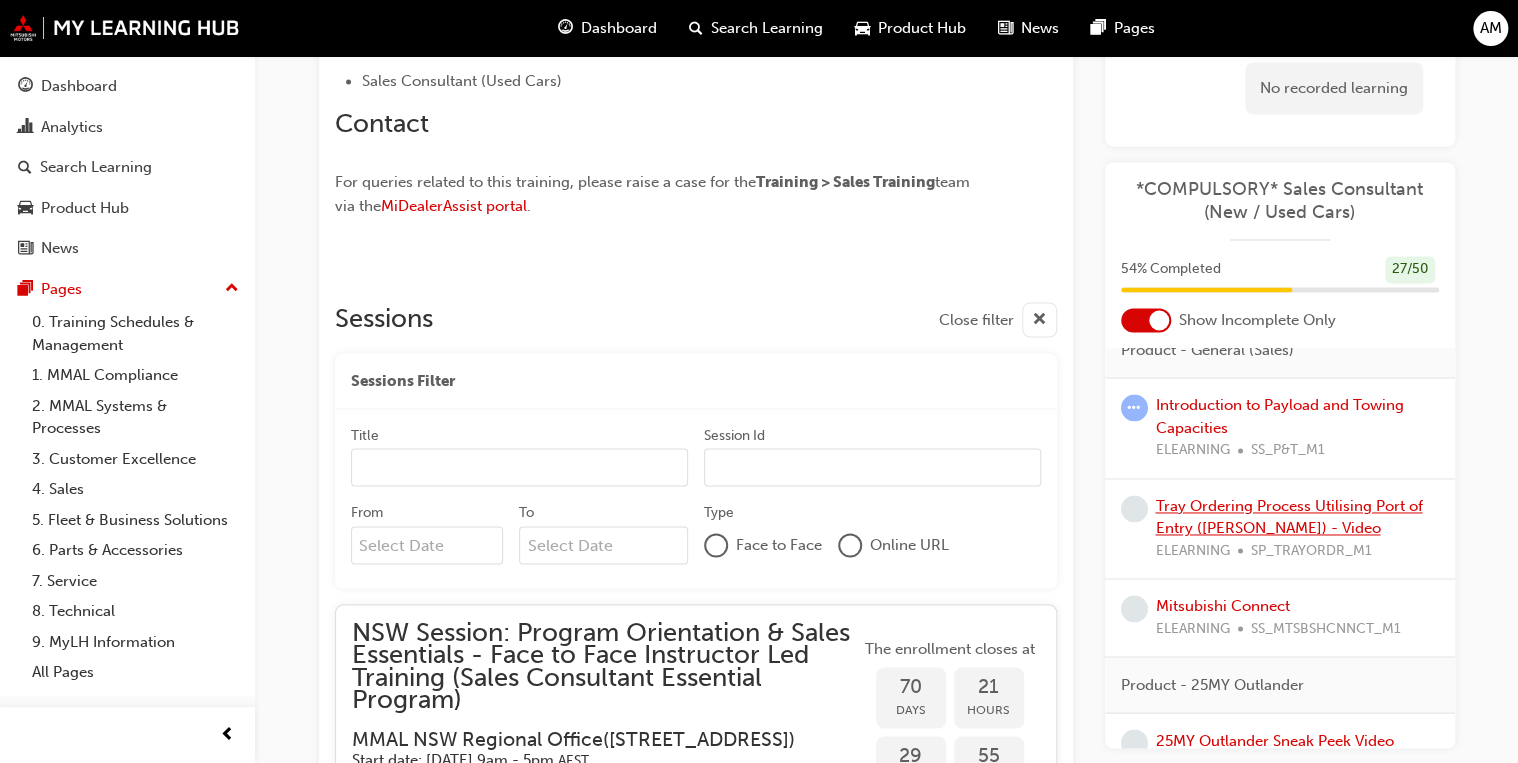 click on "Tray Ordering Process Utilising Port of Entry (POE) - Video" at bounding box center (1289, 517) 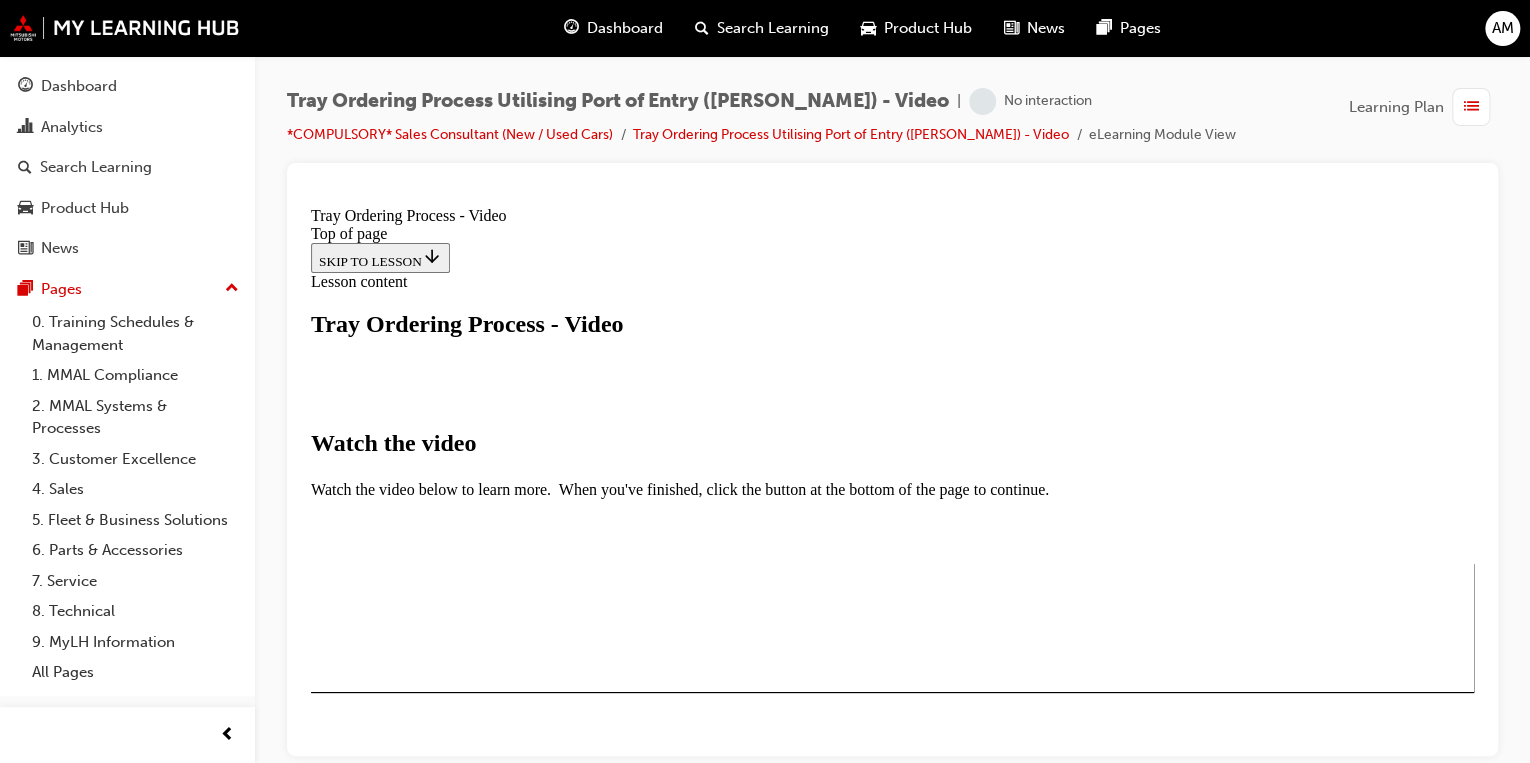 scroll, scrollTop: 0, scrollLeft: 0, axis: both 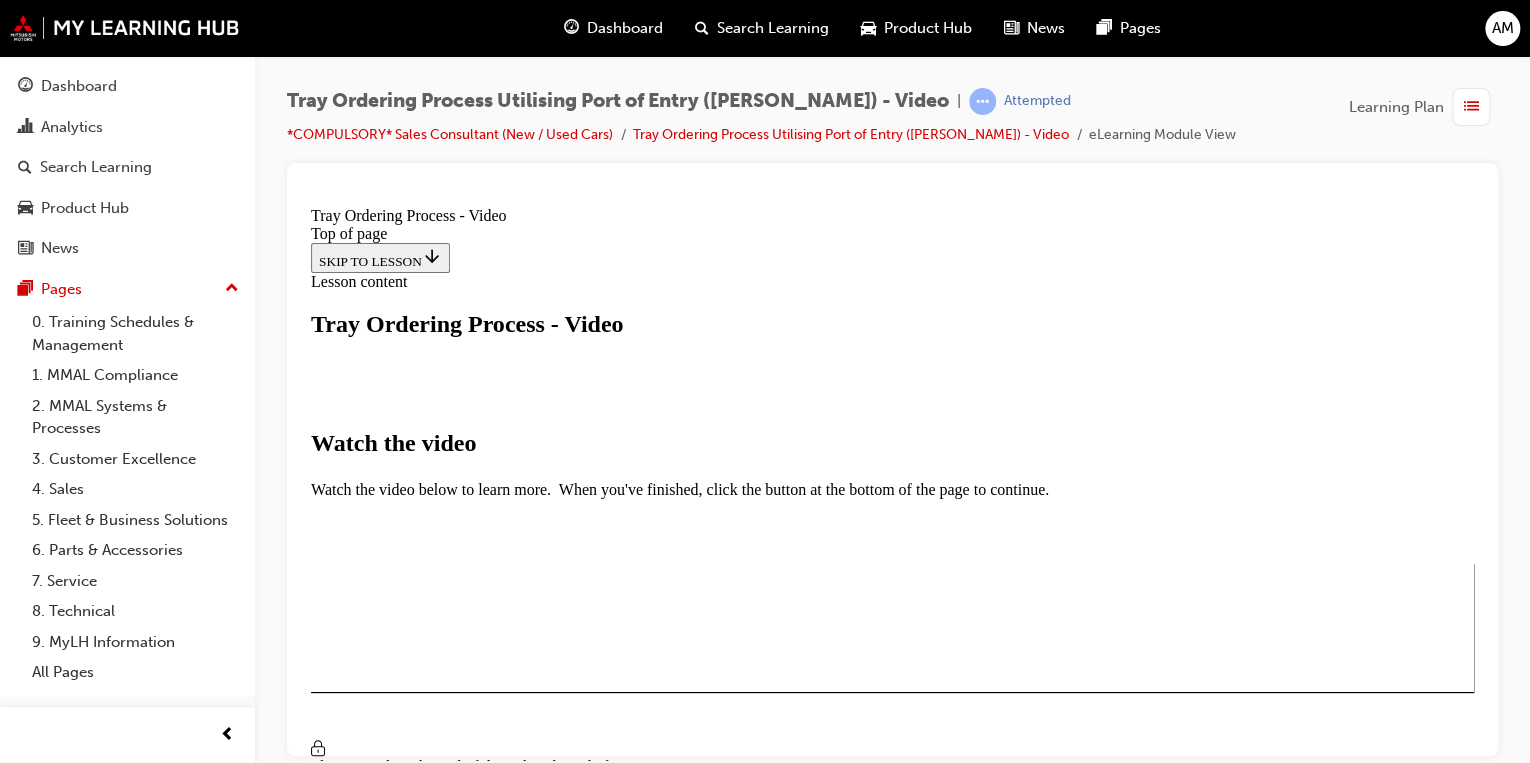 click at bounding box center [359, 826] 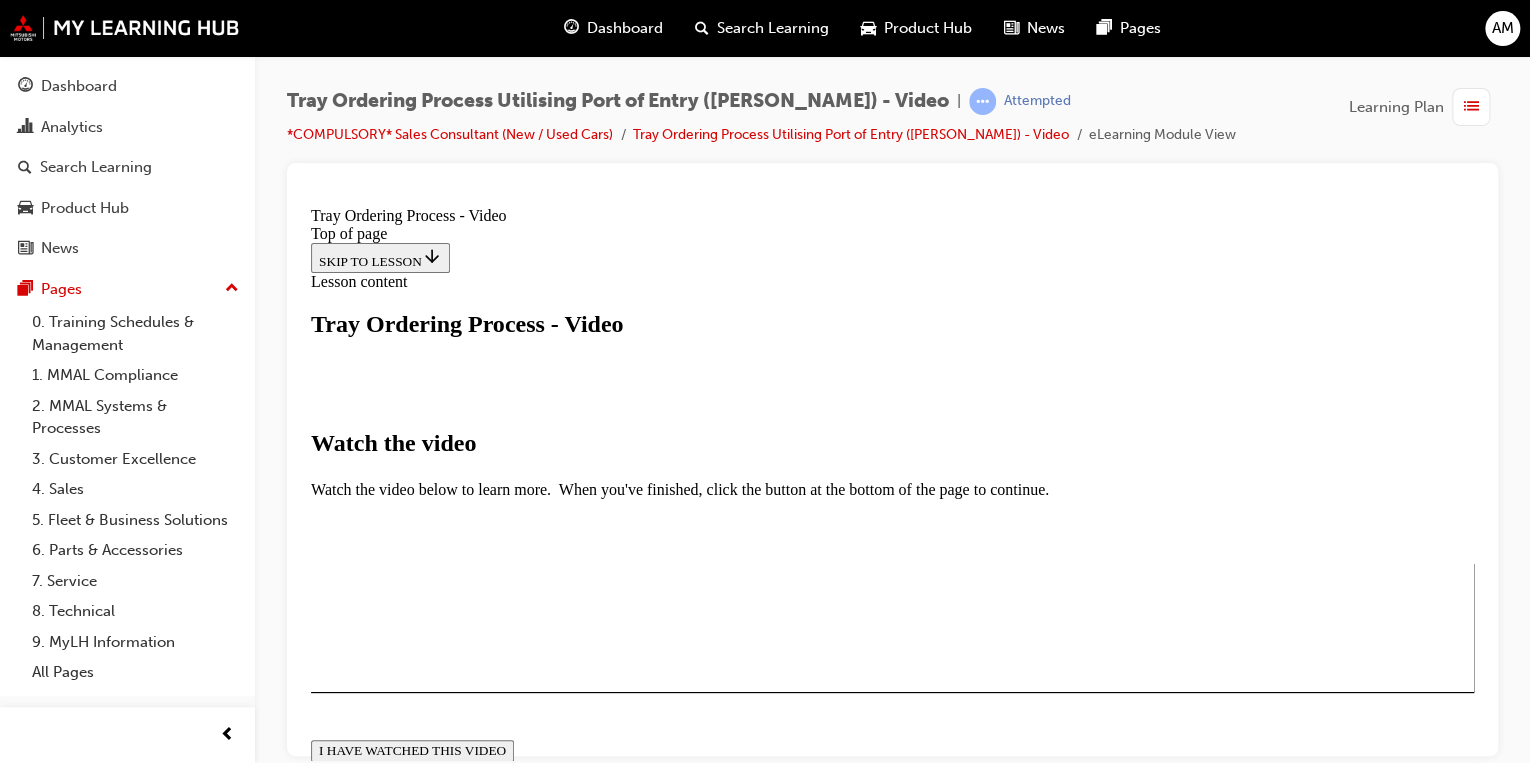 click on "I HAVE WATCHED THIS VIDEO" at bounding box center [412, 750] 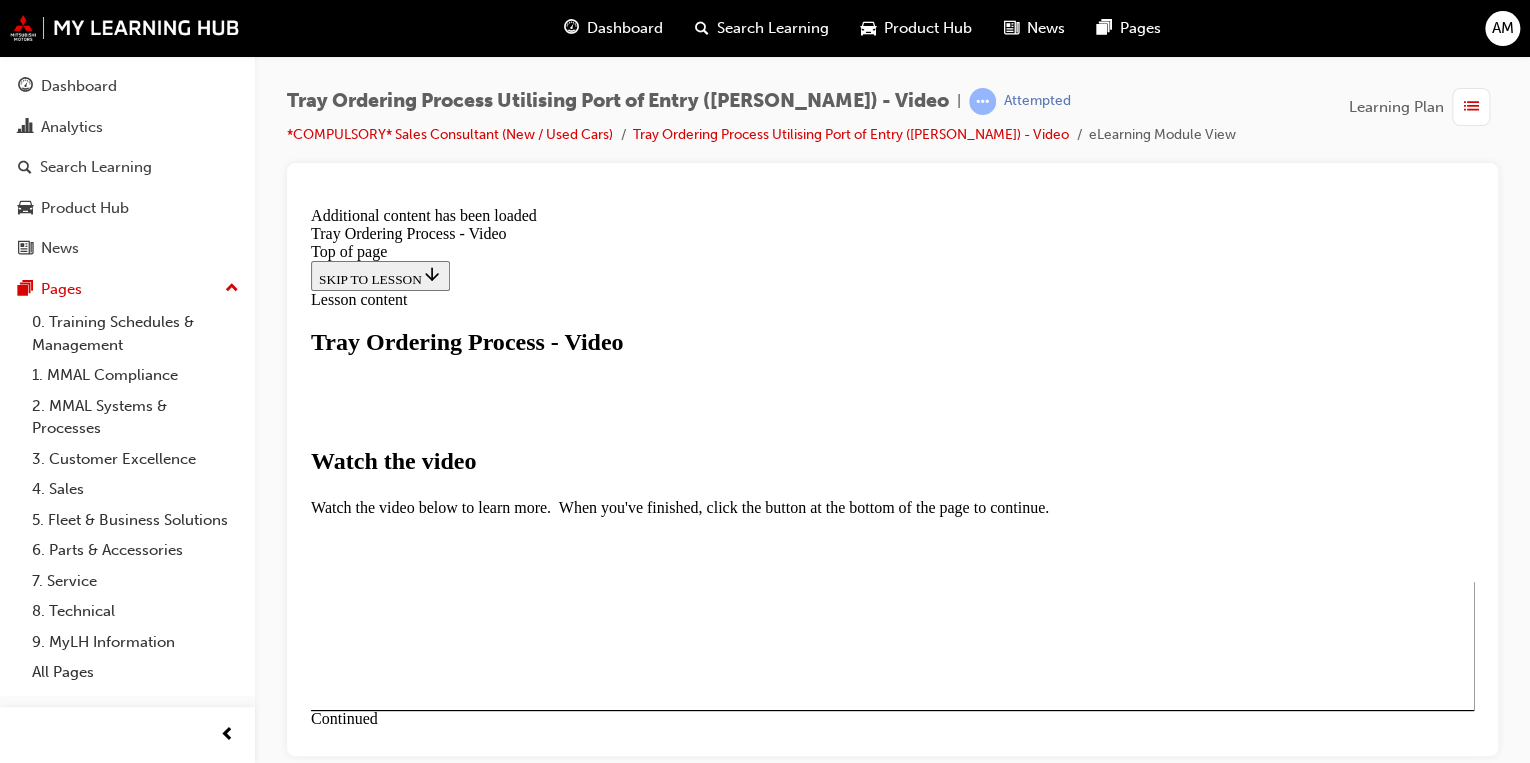 scroll, scrollTop: 782, scrollLeft: 0, axis: vertical 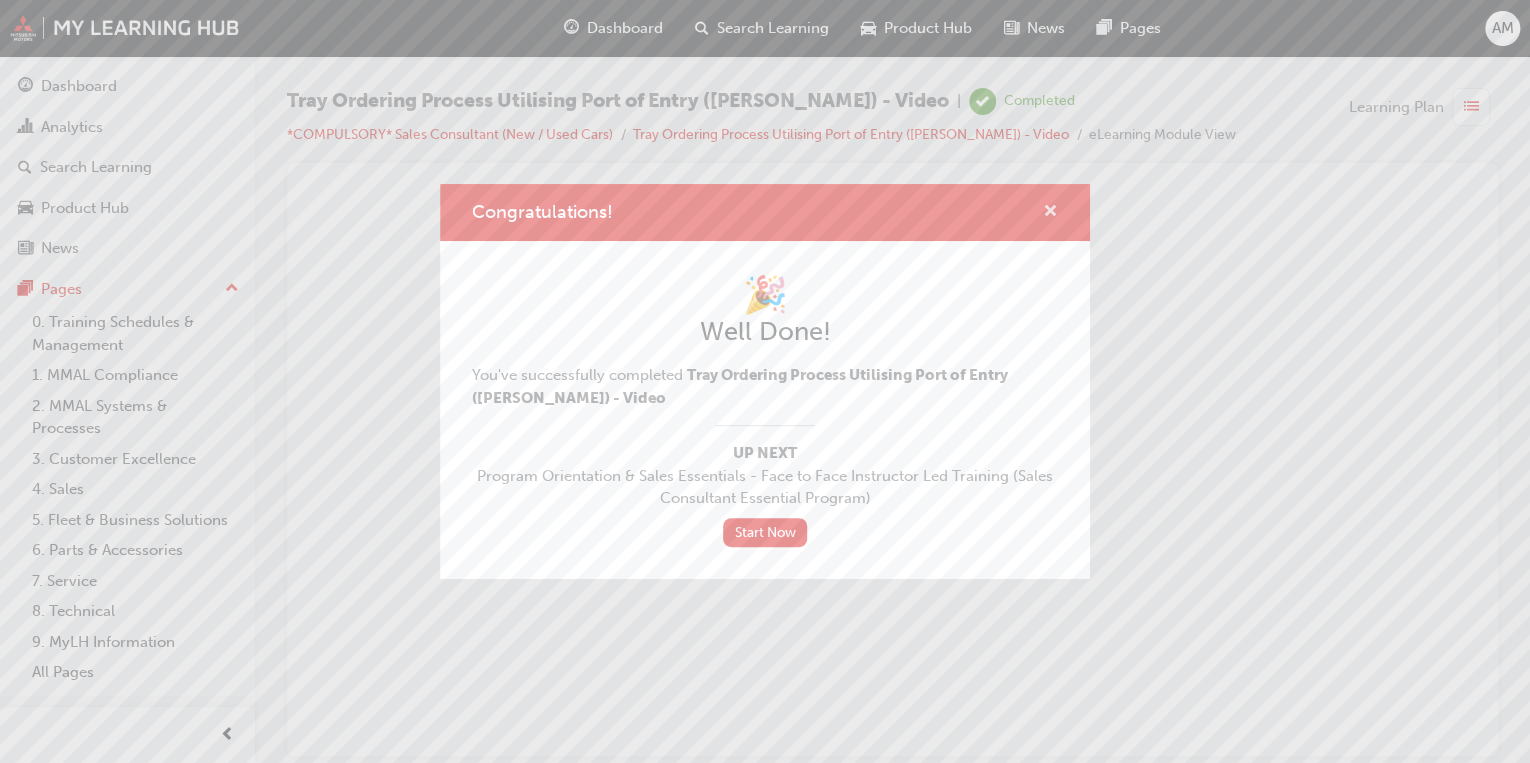 click at bounding box center [1050, 213] 